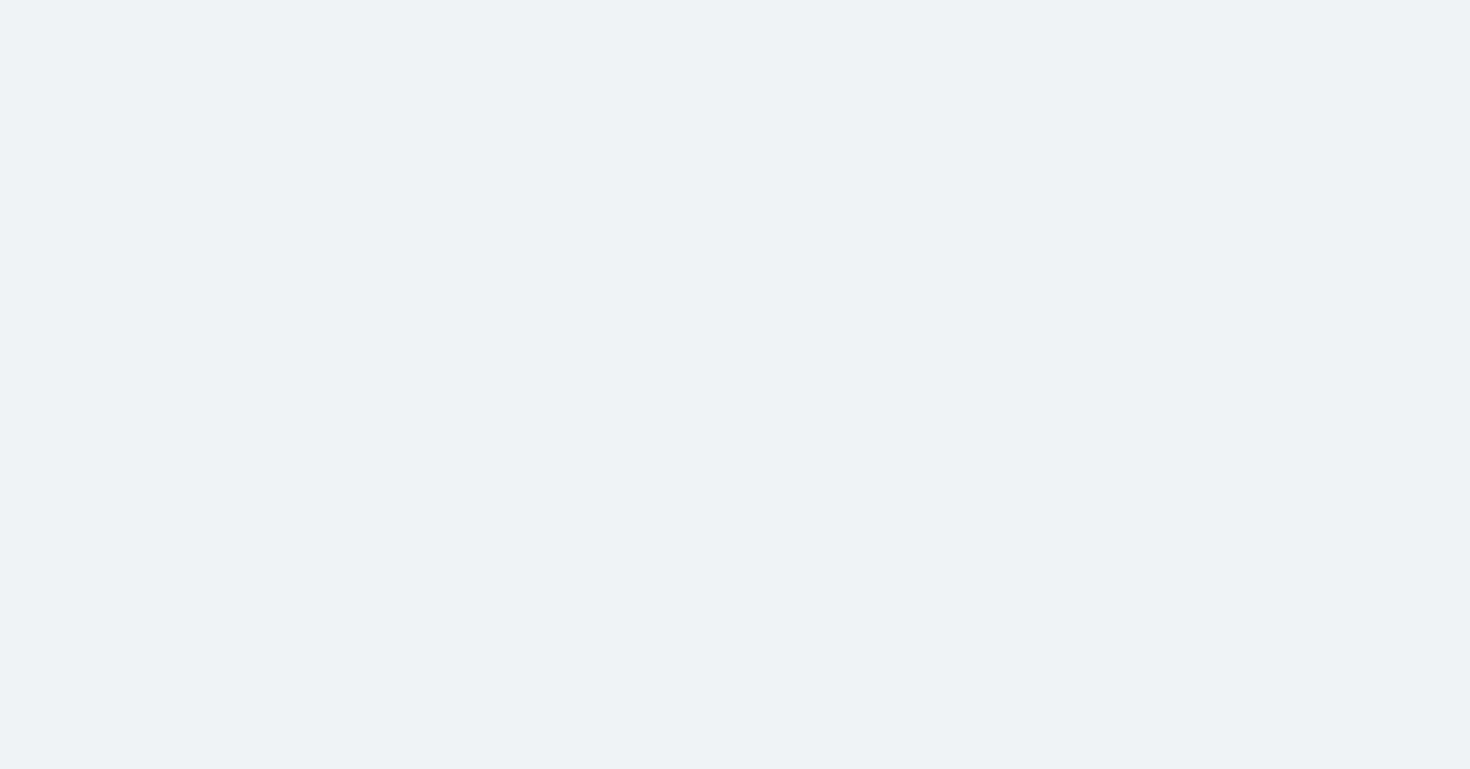 scroll, scrollTop: 0, scrollLeft: 0, axis: both 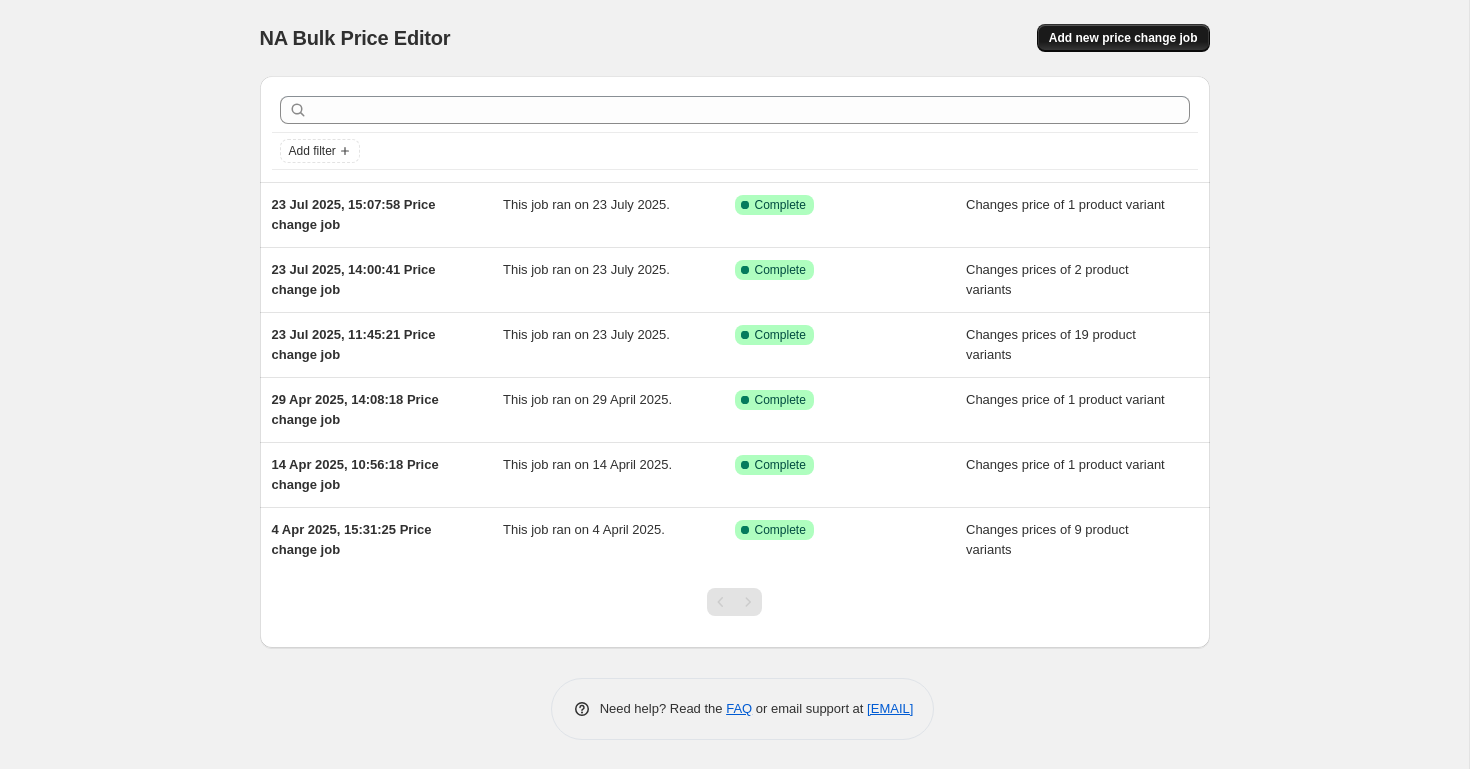 click on "Add new price change job" at bounding box center (1123, 38) 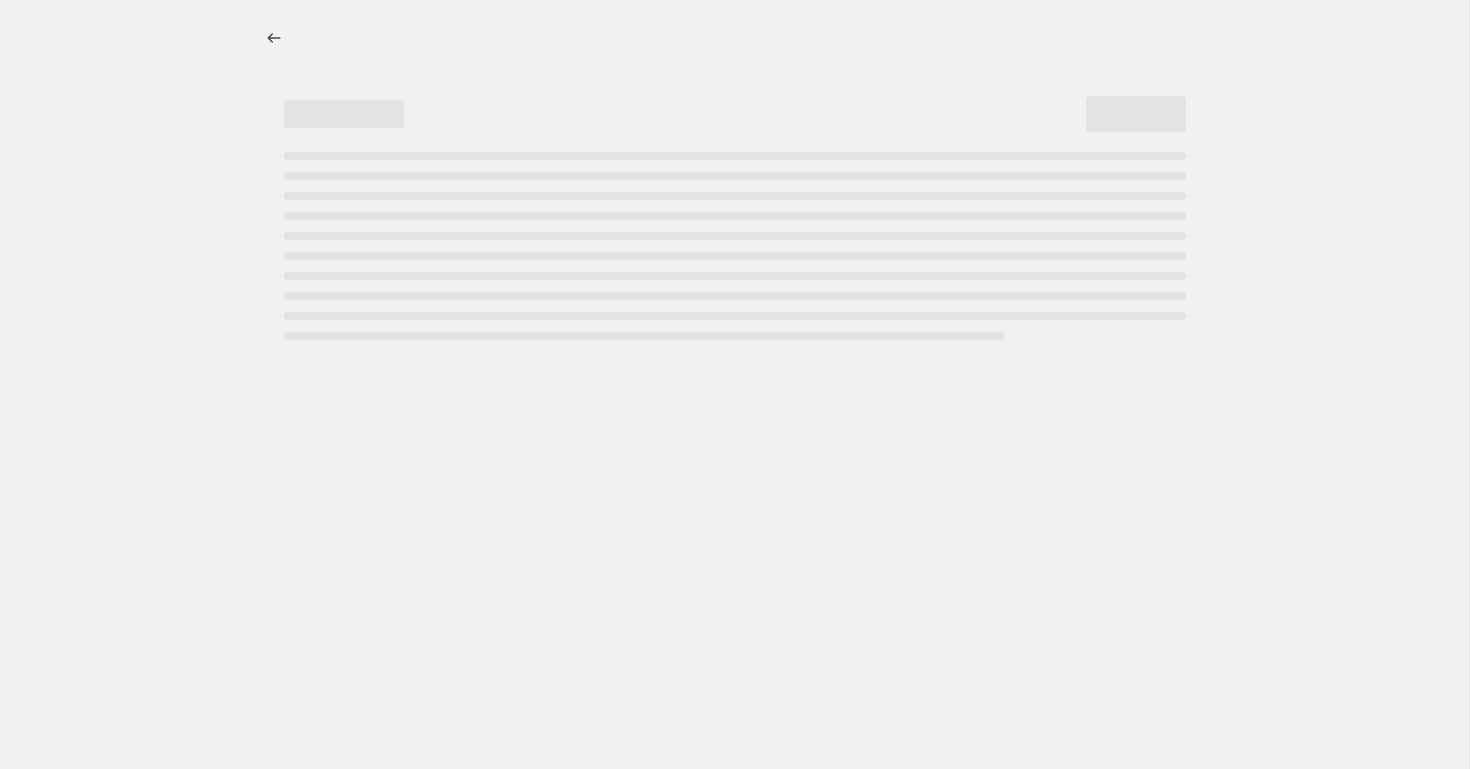 select on "percentage" 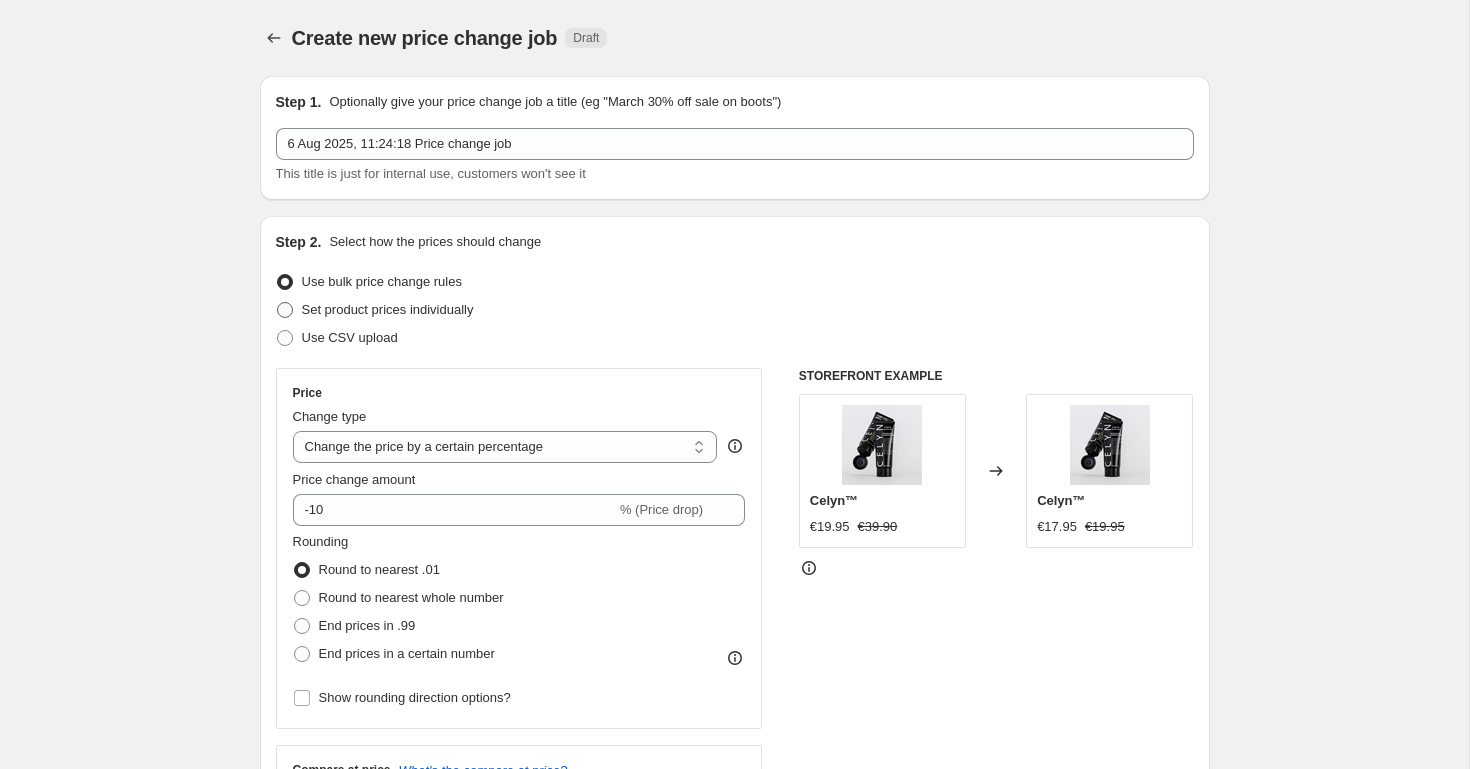 click on "Set product prices individually" at bounding box center (375, 310) 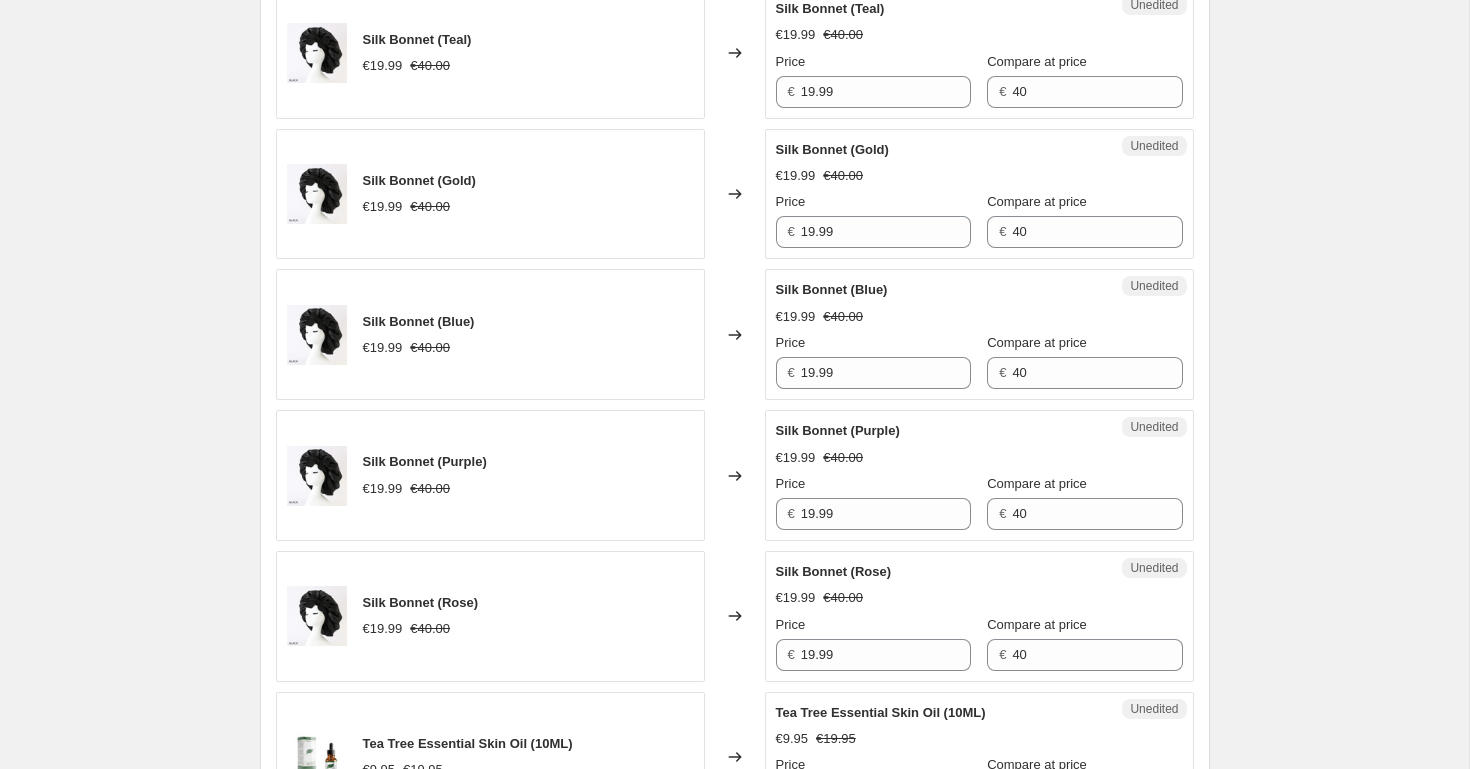 scroll, scrollTop: 3232, scrollLeft: 0, axis: vertical 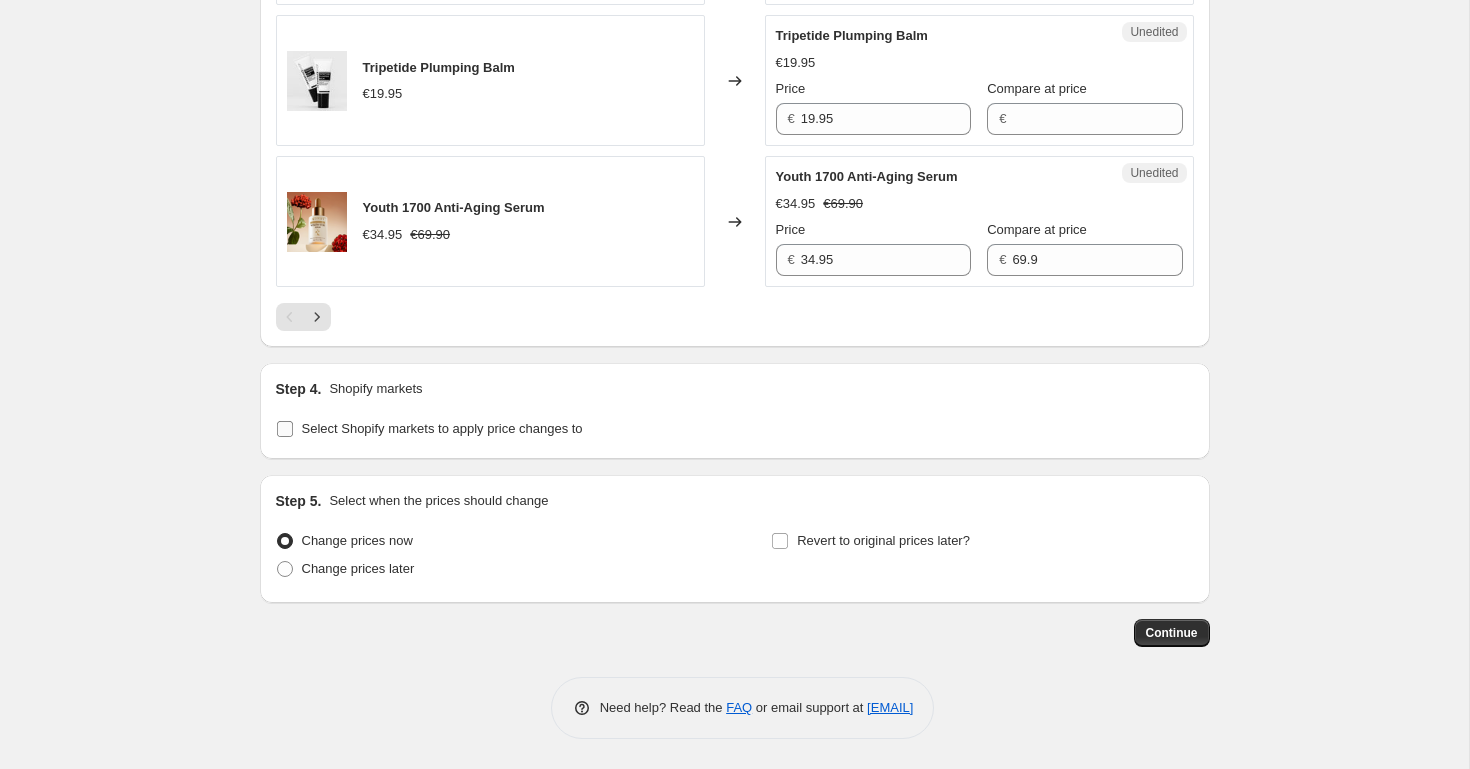 click on "Select Shopify markets to apply price changes to" at bounding box center [429, 429] 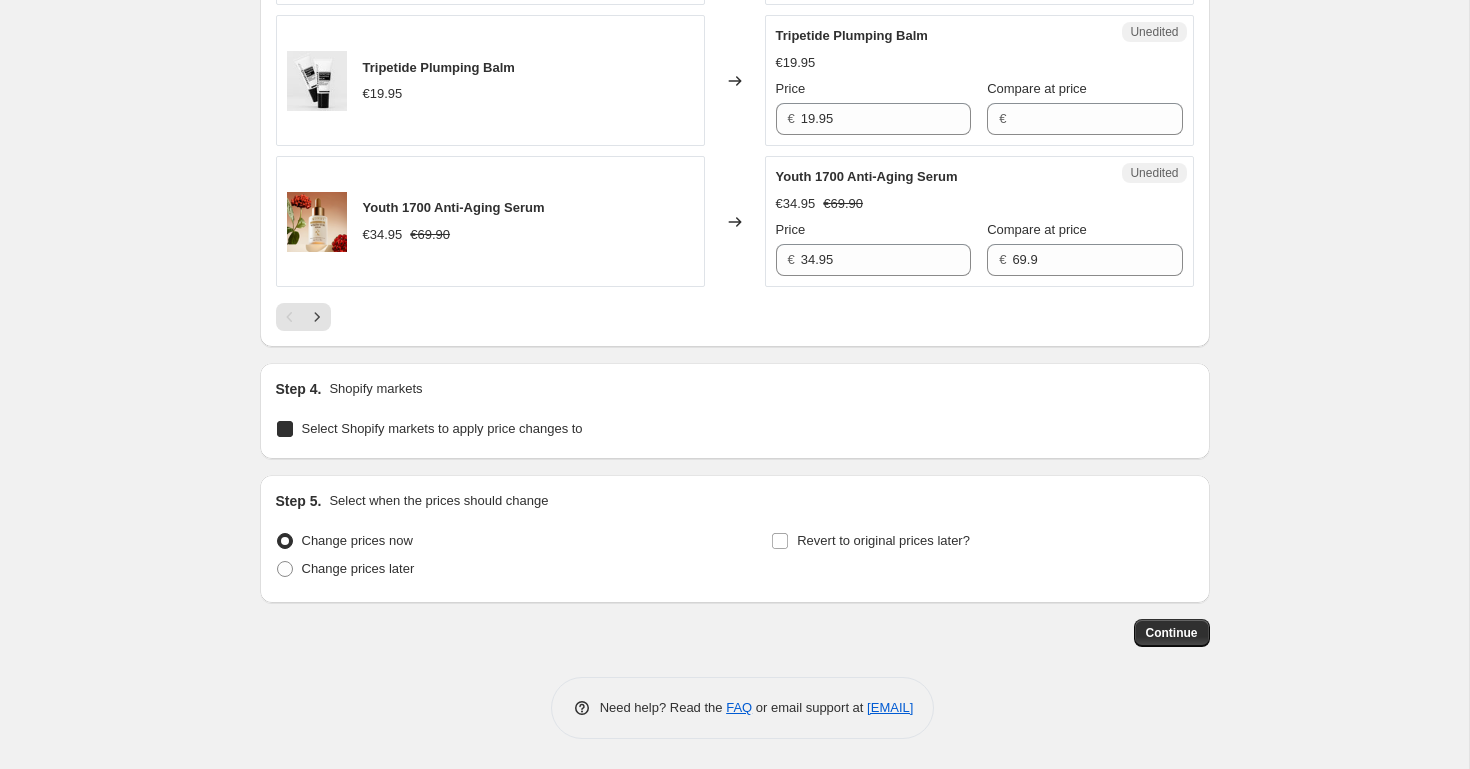 checkbox on "true" 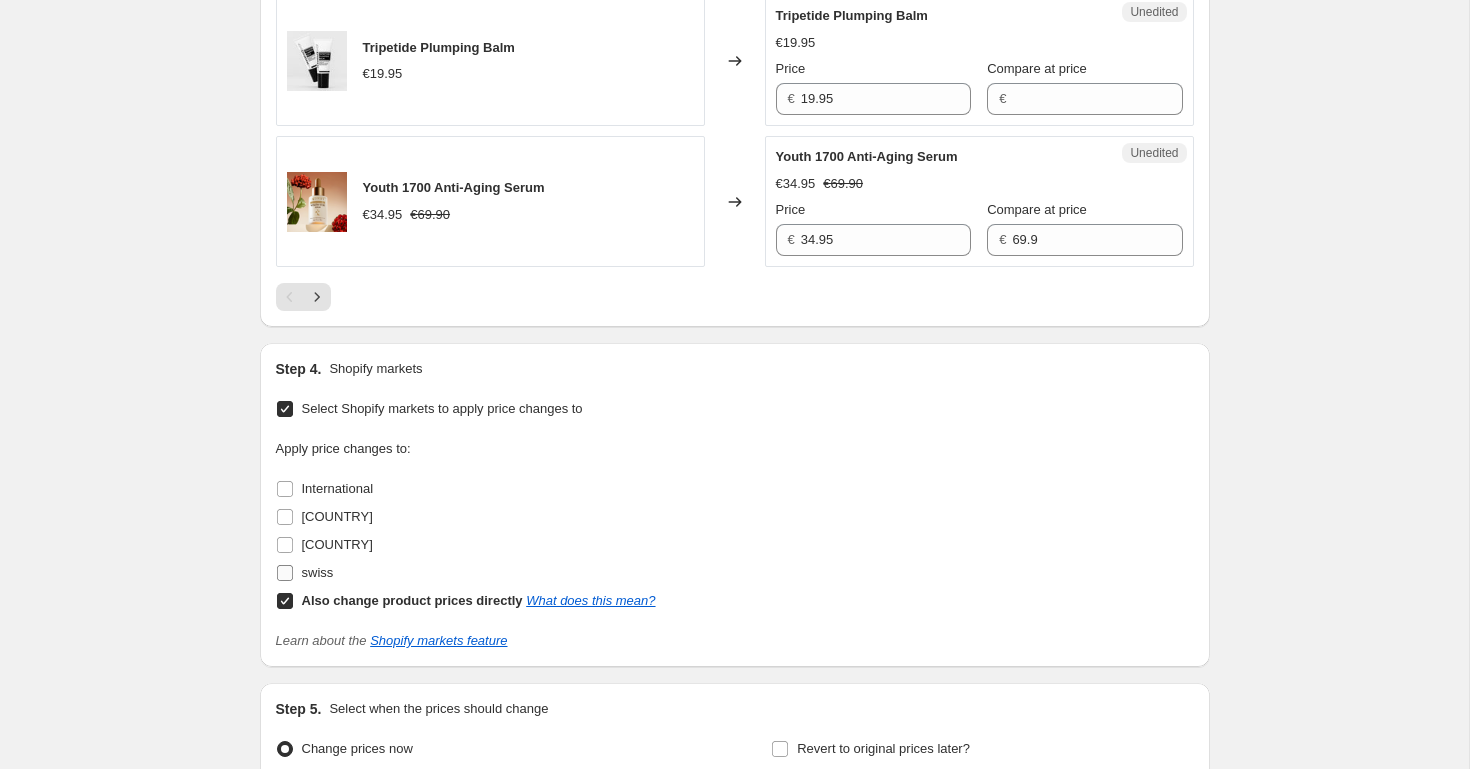 click on "swiss" at bounding box center (305, 573) 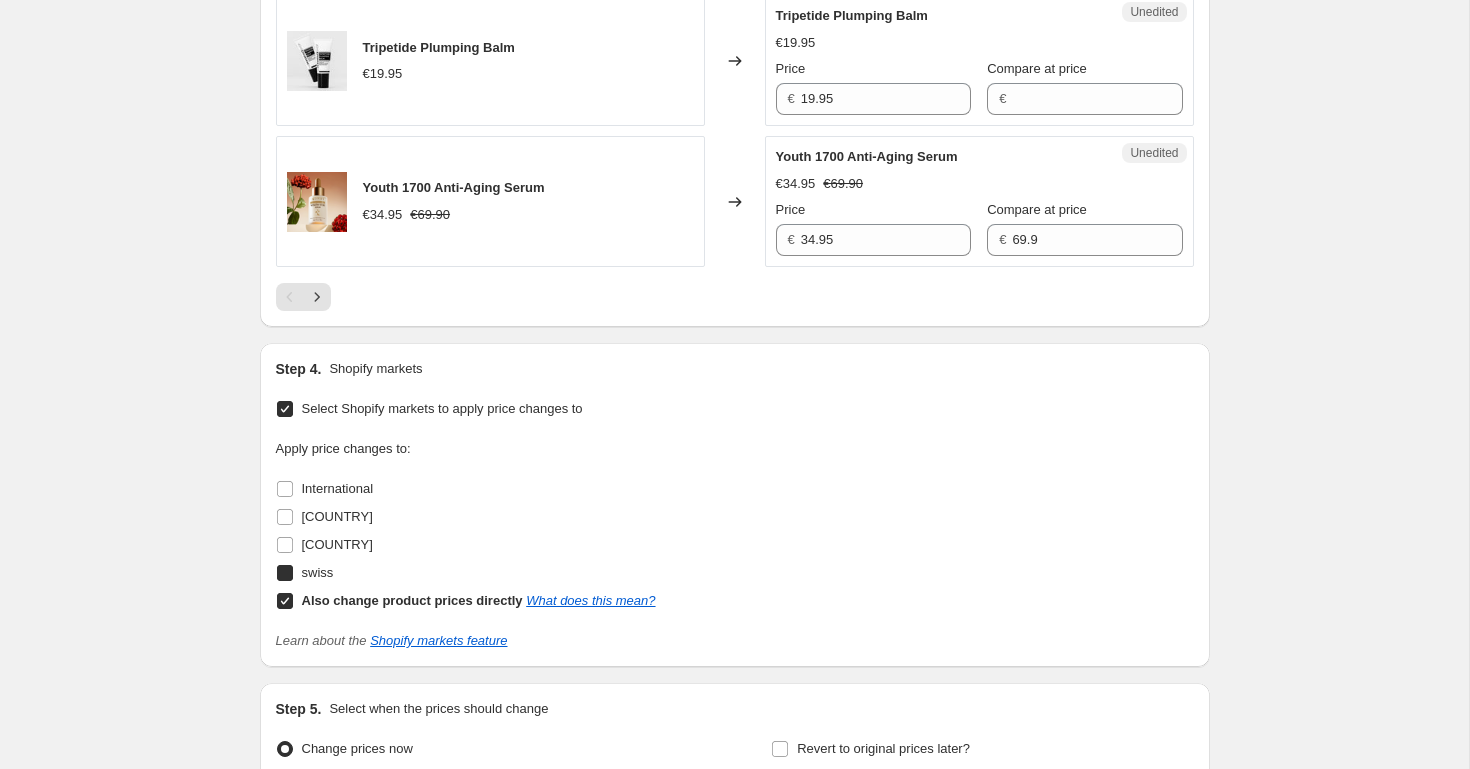 checkbox on "true" 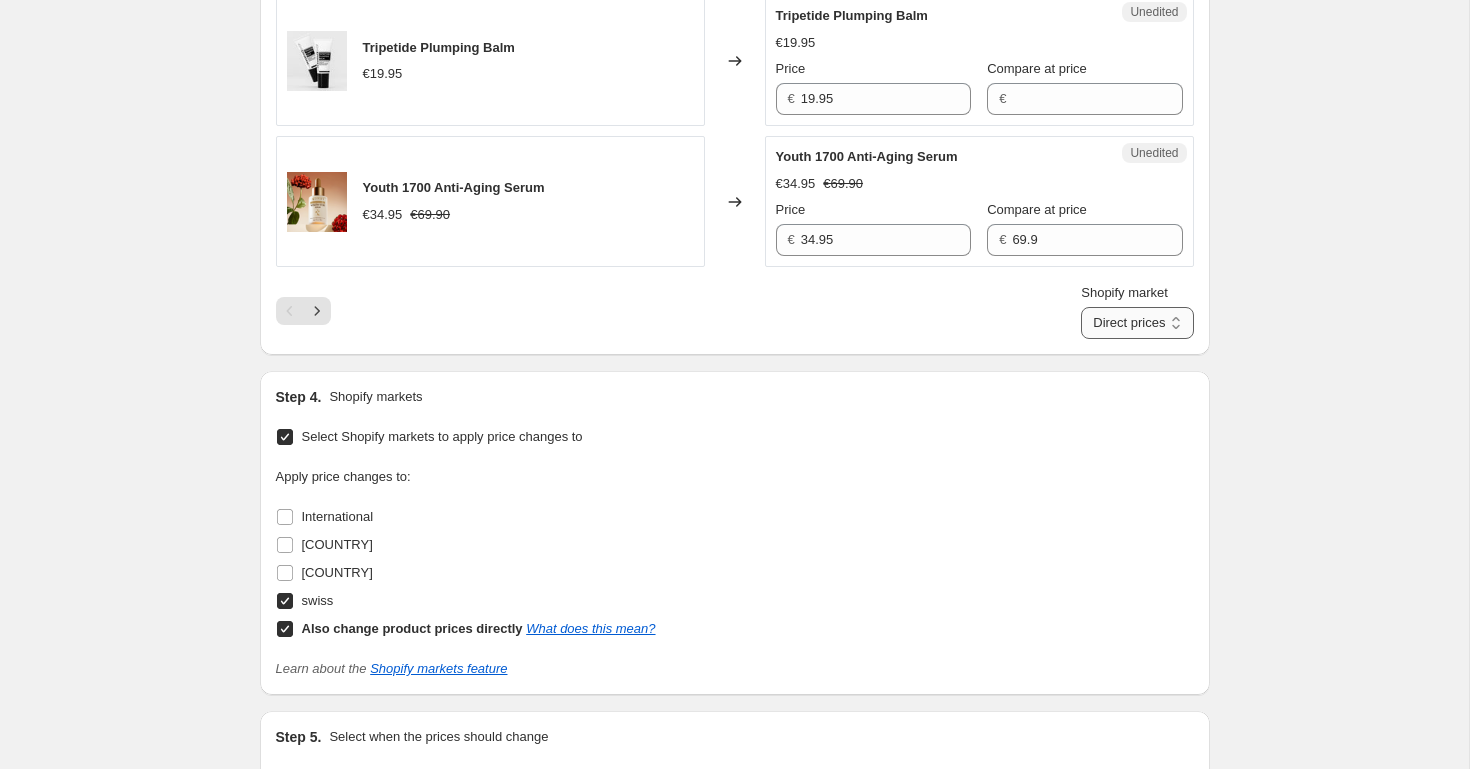 click on "Direct prices swiss" at bounding box center (1137, 323) 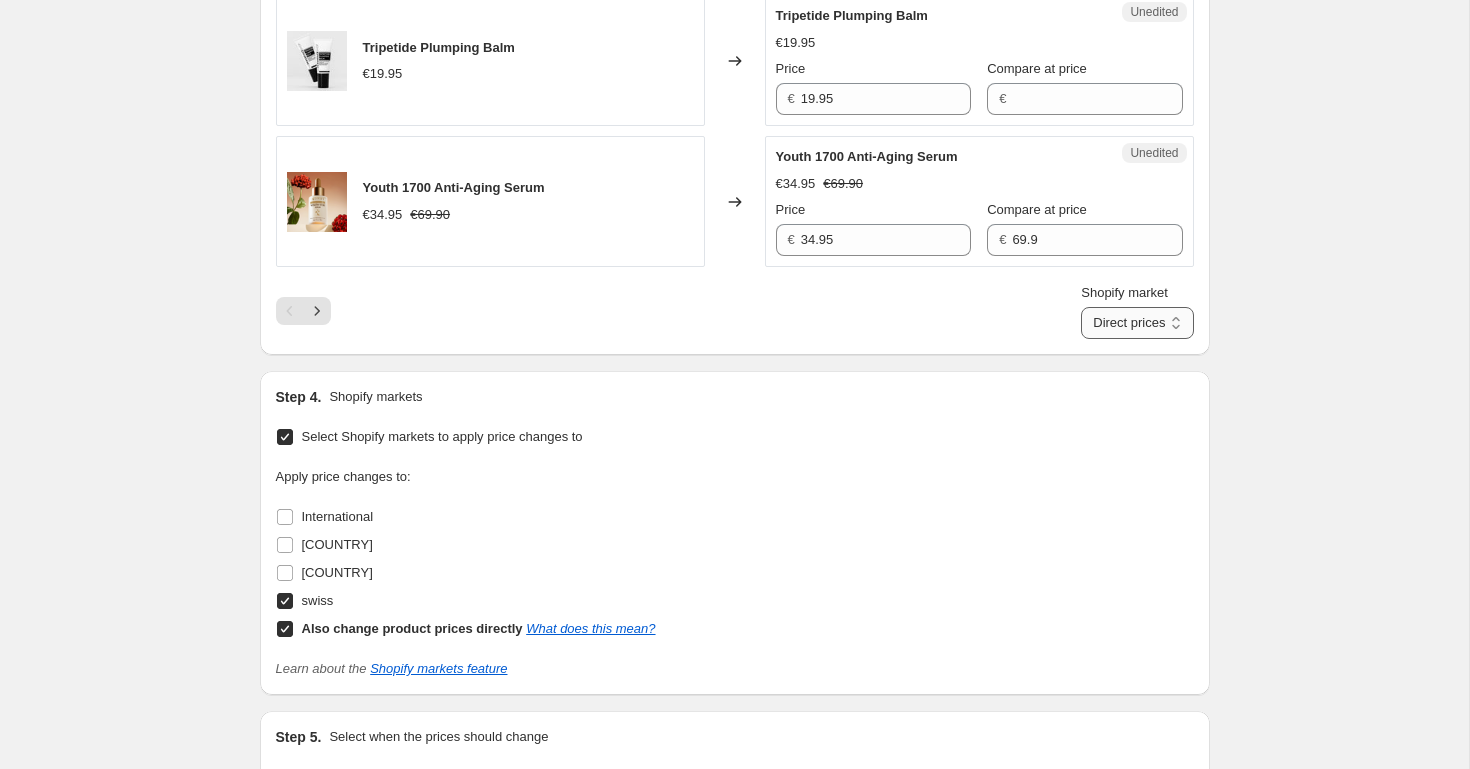 select on "[PHONE]" 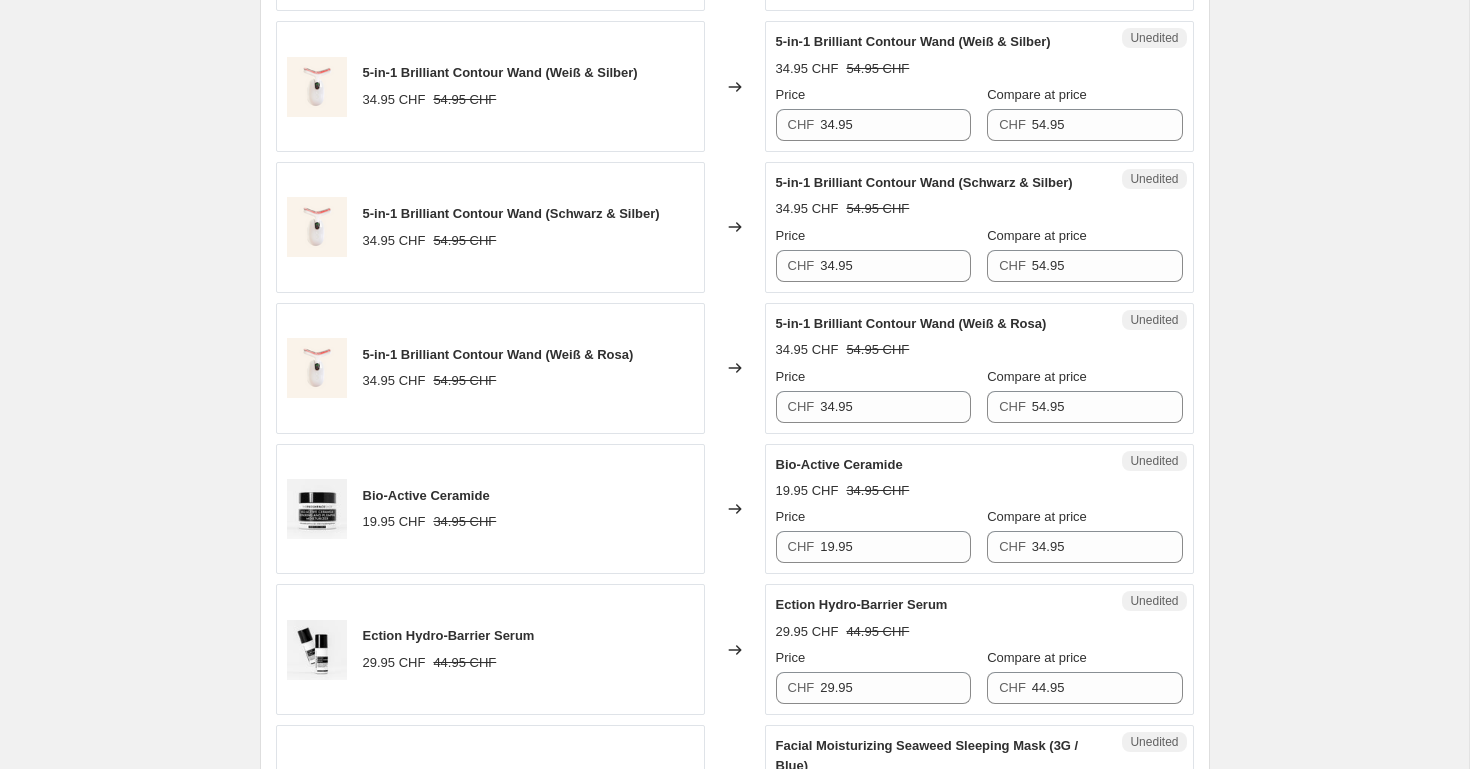 scroll, scrollTop: 792, scrollLeft: 0, axis: vertical 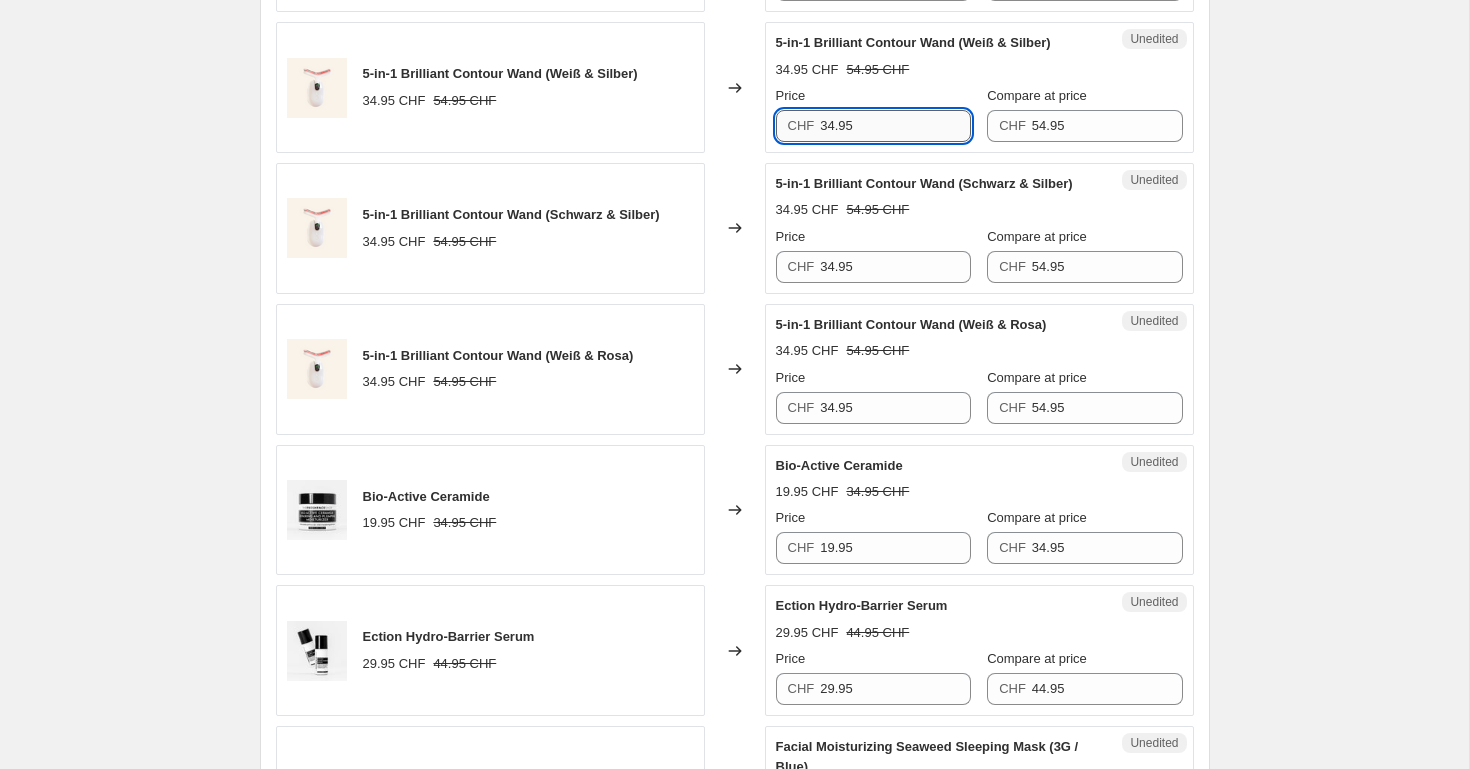 click on "34.95" at bounding box center [895, 126] 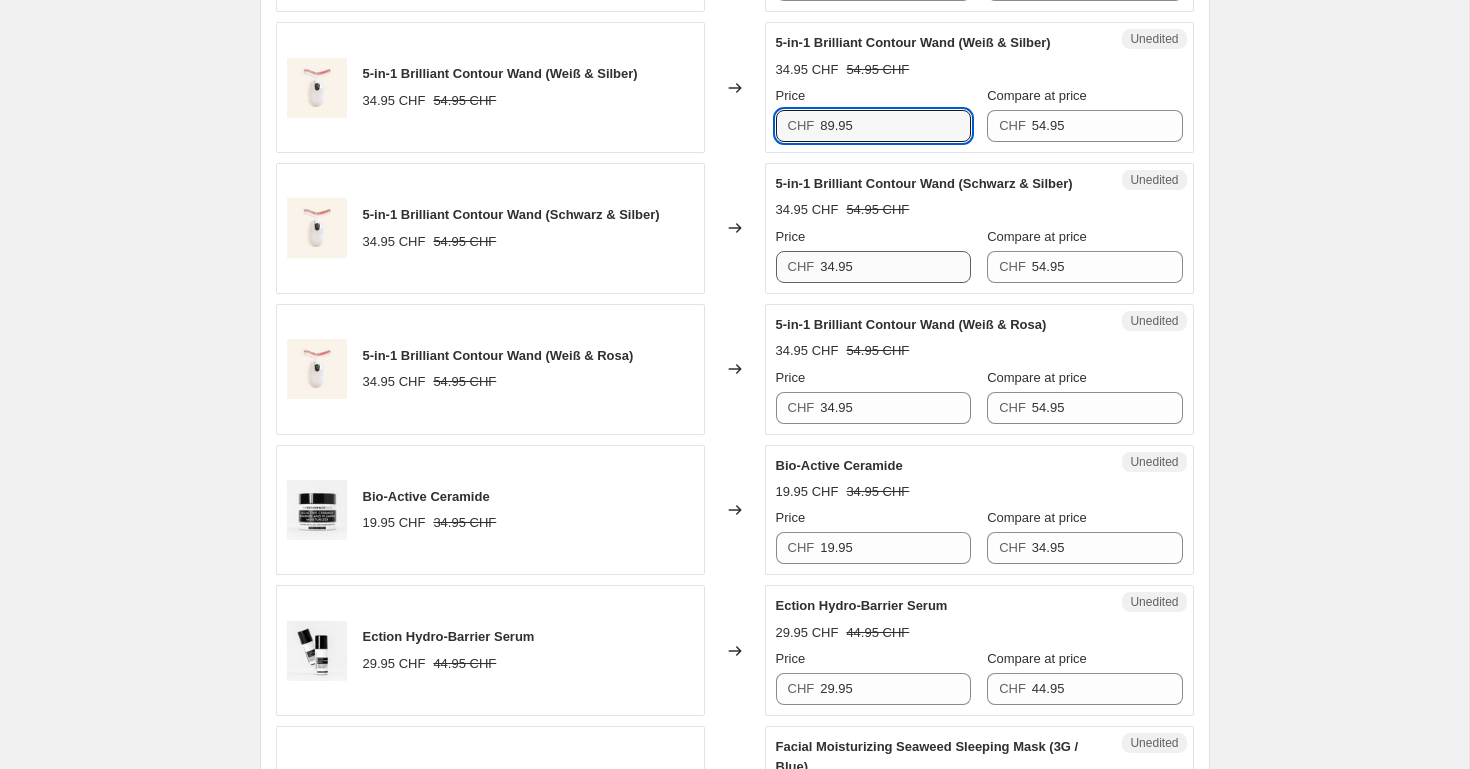type on "89.95" 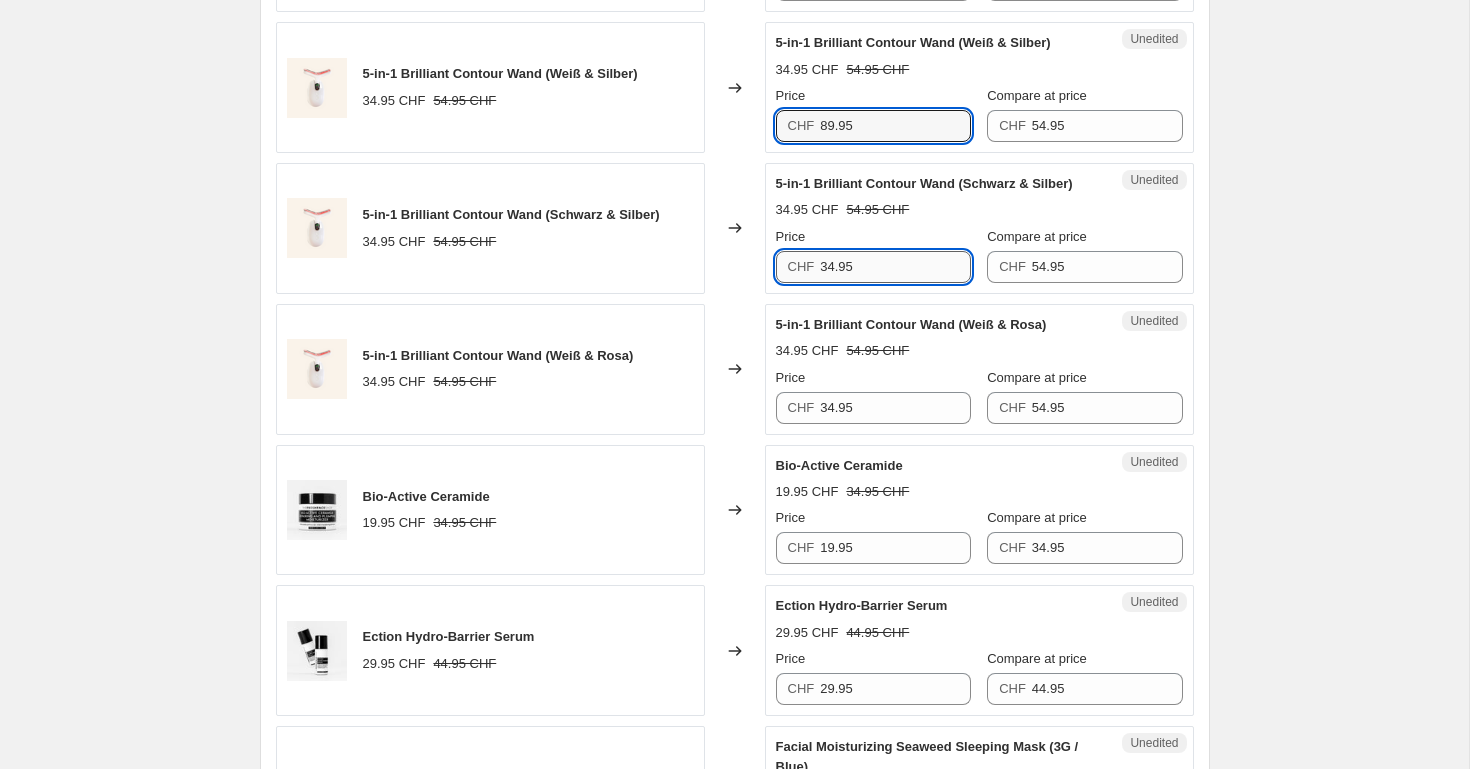 click on "5-in-1 Brilliant Contour Wand (Schwarz & Silber) 34.95 CHF 54.95 CHF Price CHF 34.95 Compare at price CHF 54.95" at bounding box center [979, 228] 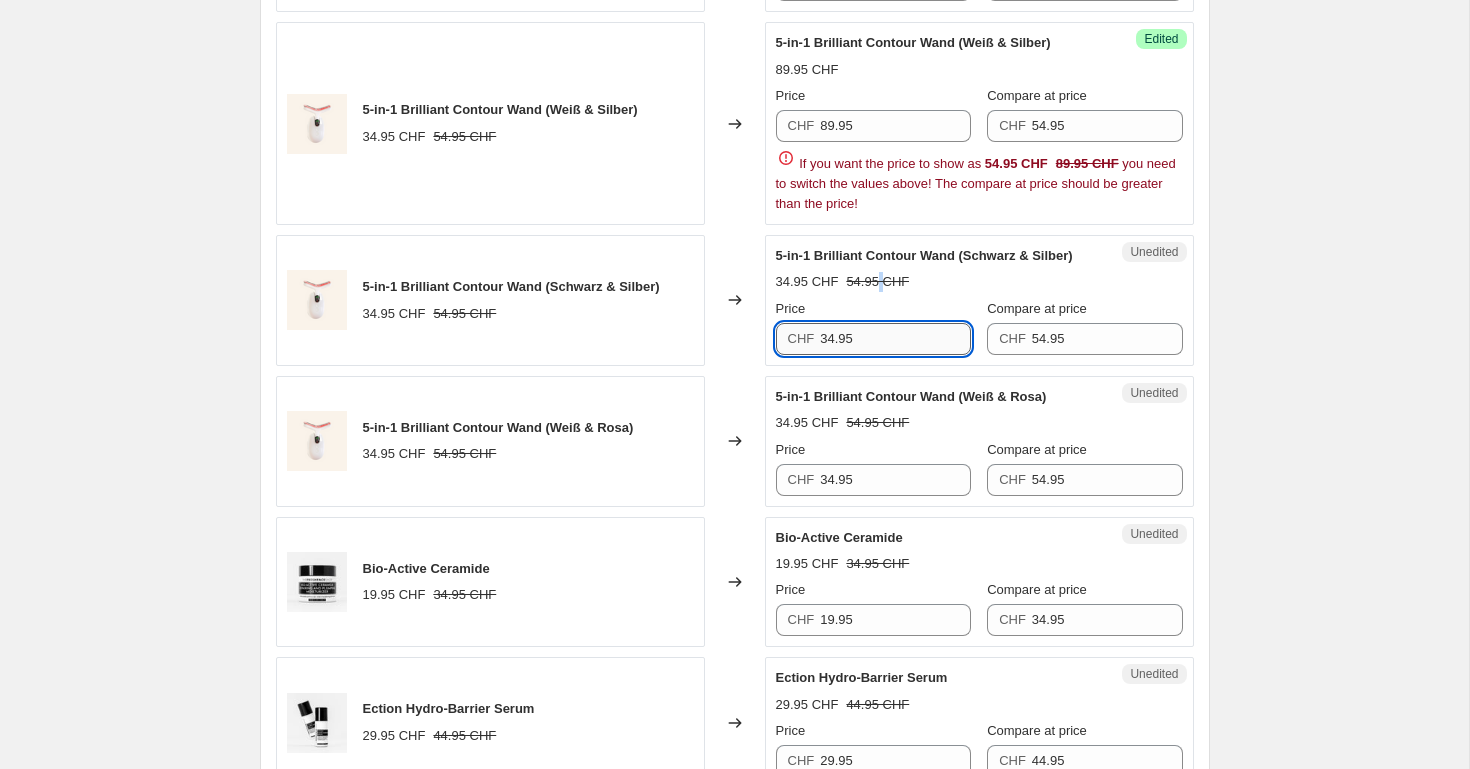 click on "54.95 CHF" at bounding box center (877, 282) 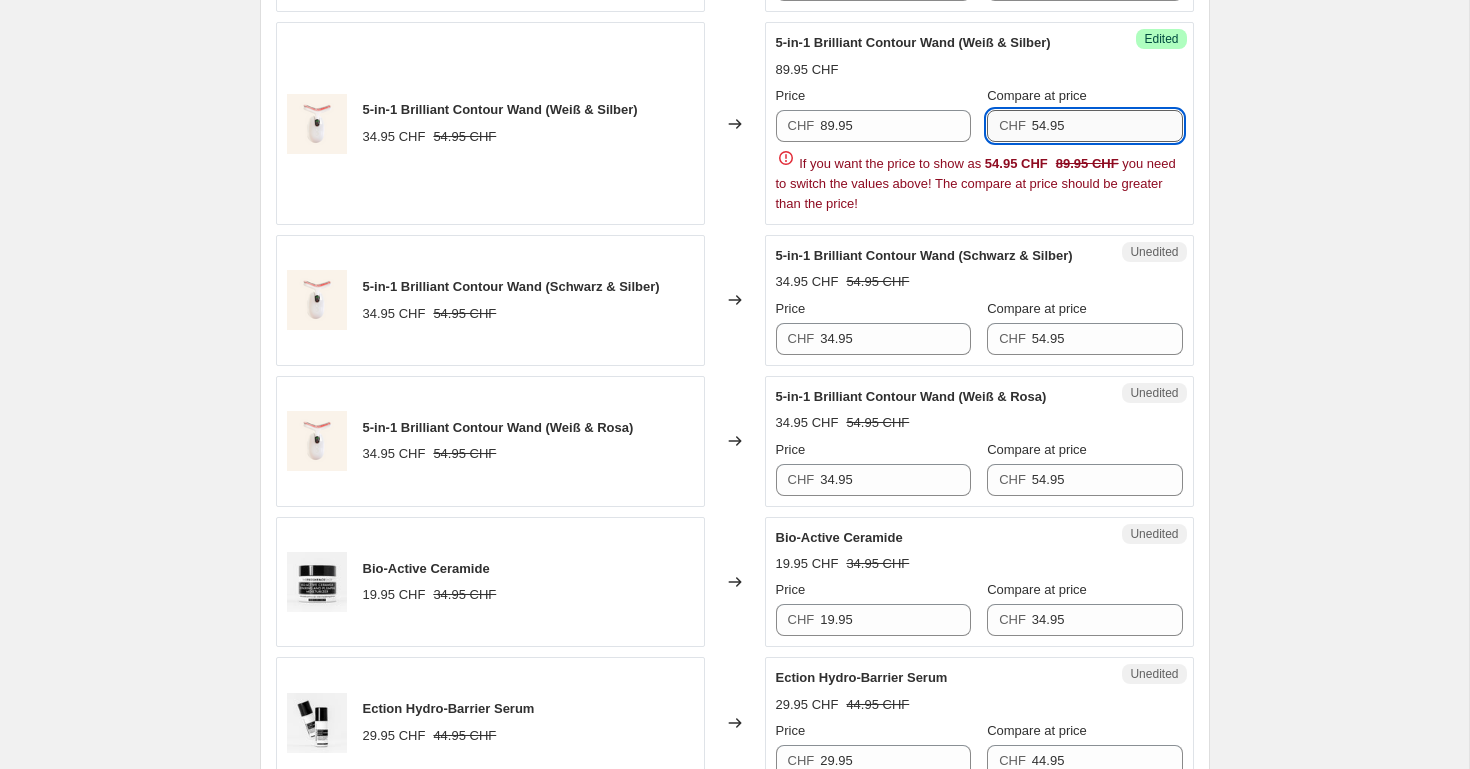 click on "54.95" at bounding box center [1107, 126] 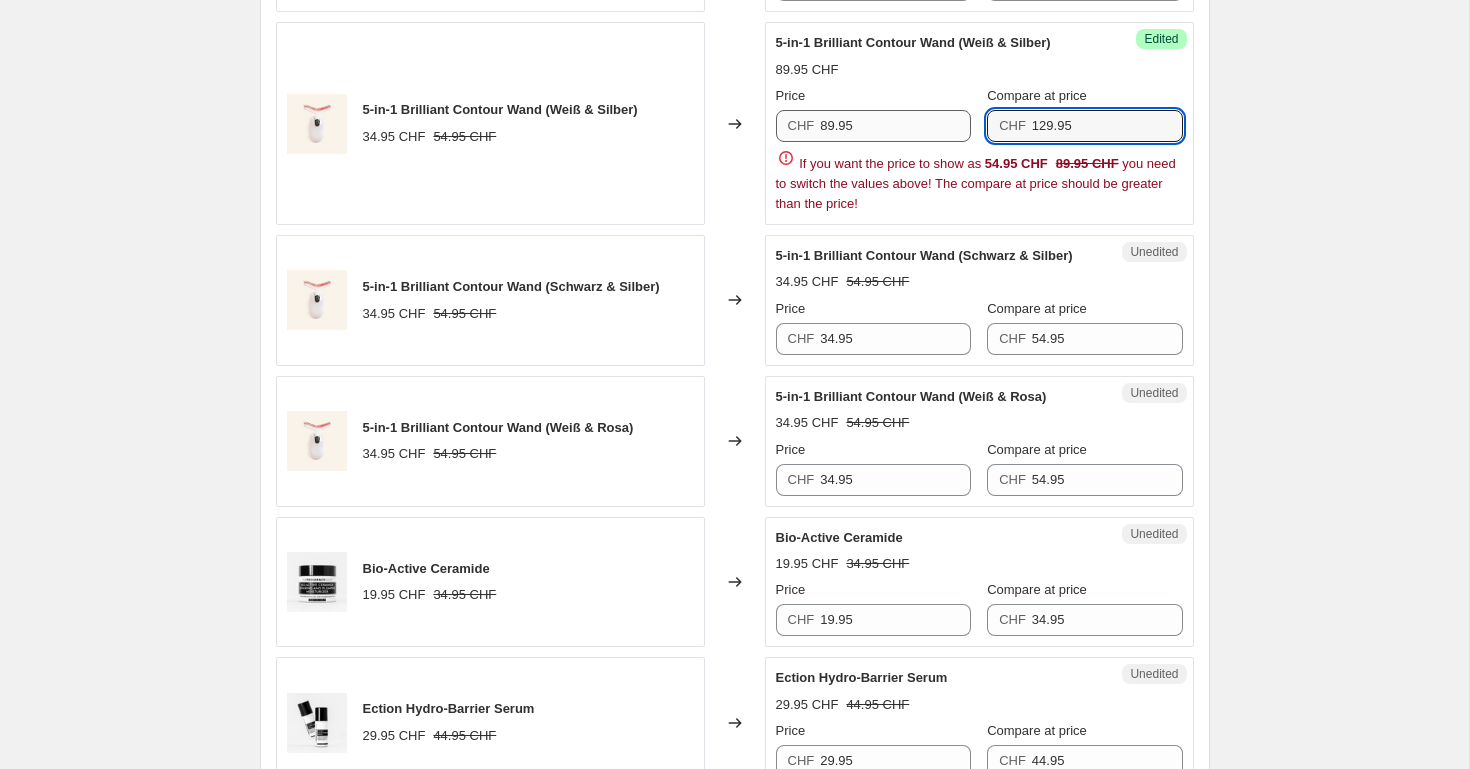 type on "129.95" 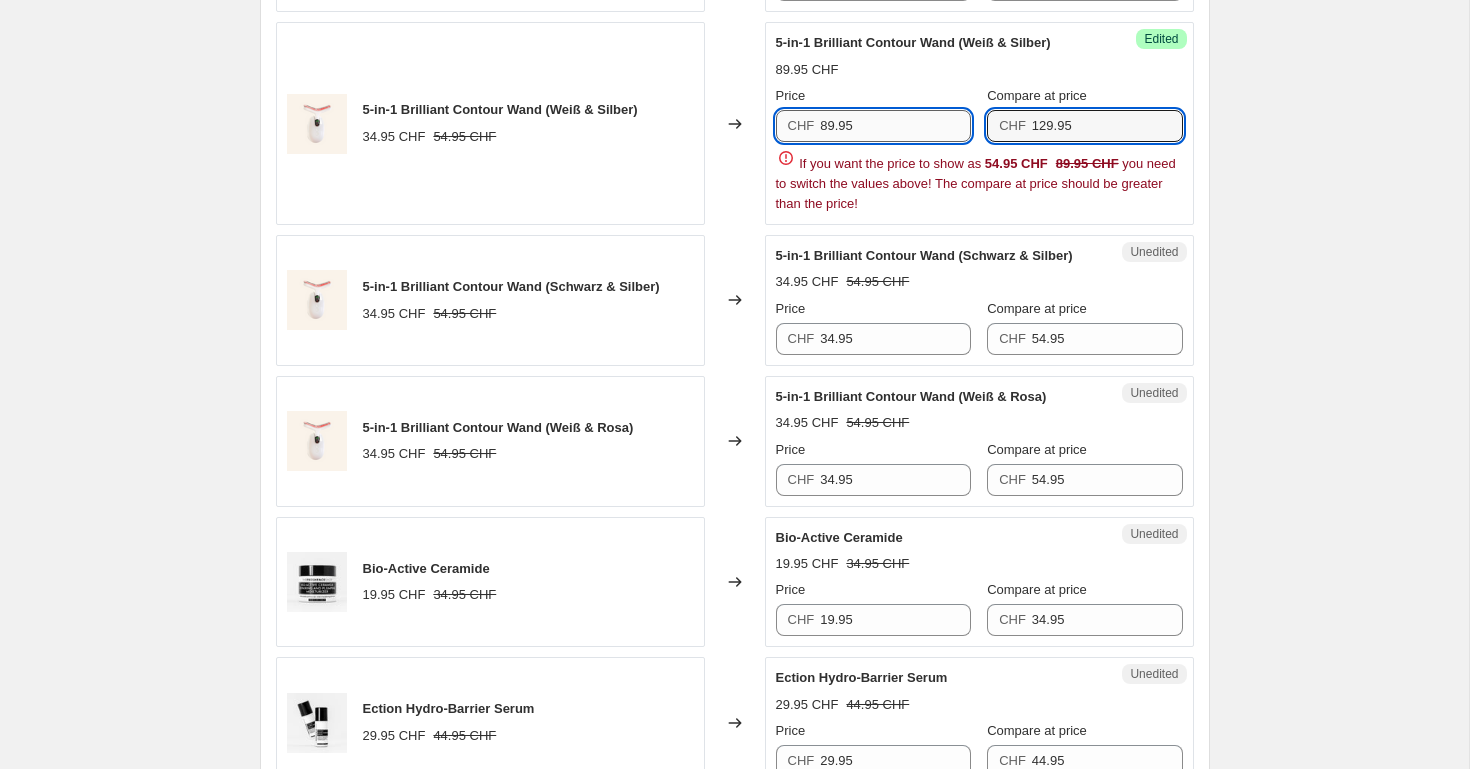 click on "89.95" at bounding box center (895, 126) 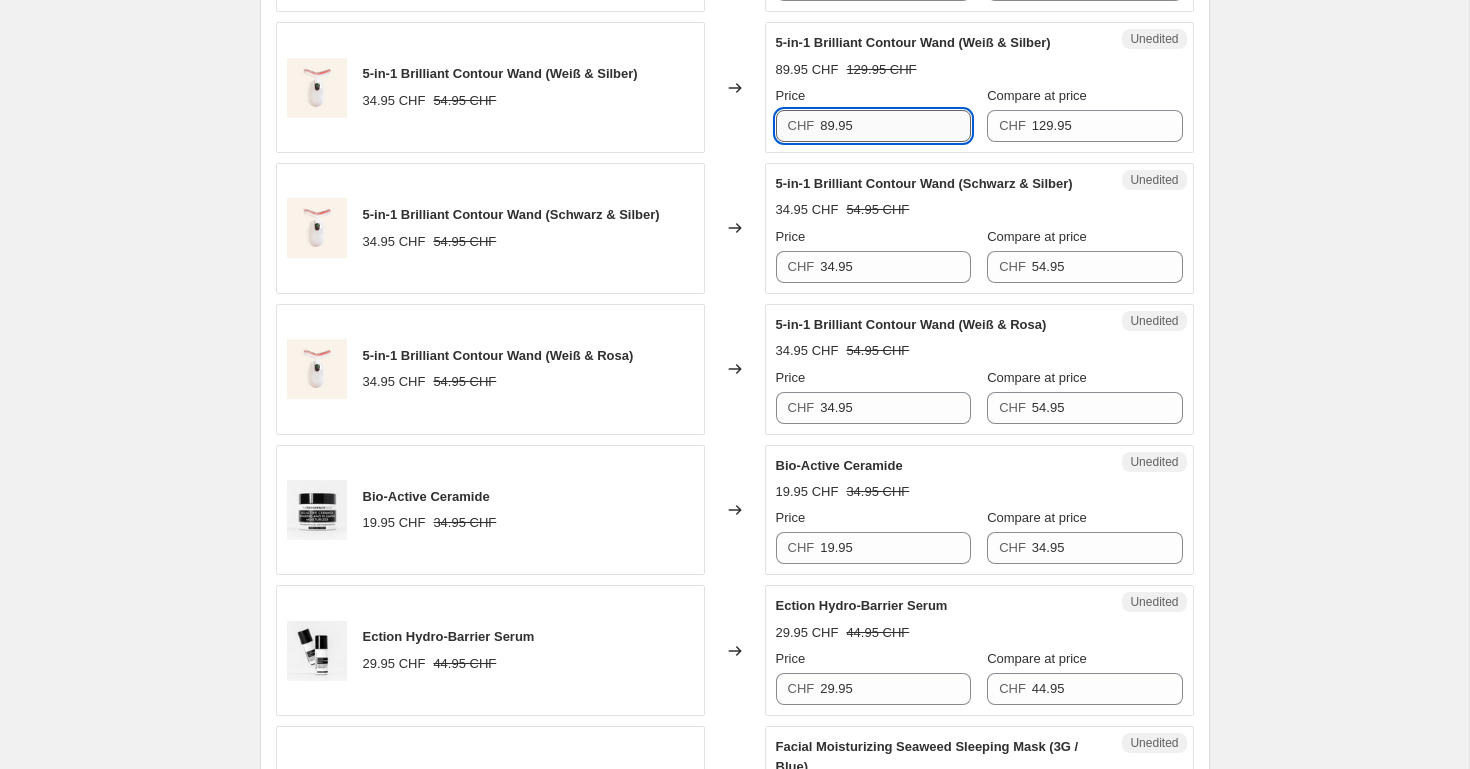 click on "89.95" at bounding box center (895, 126) 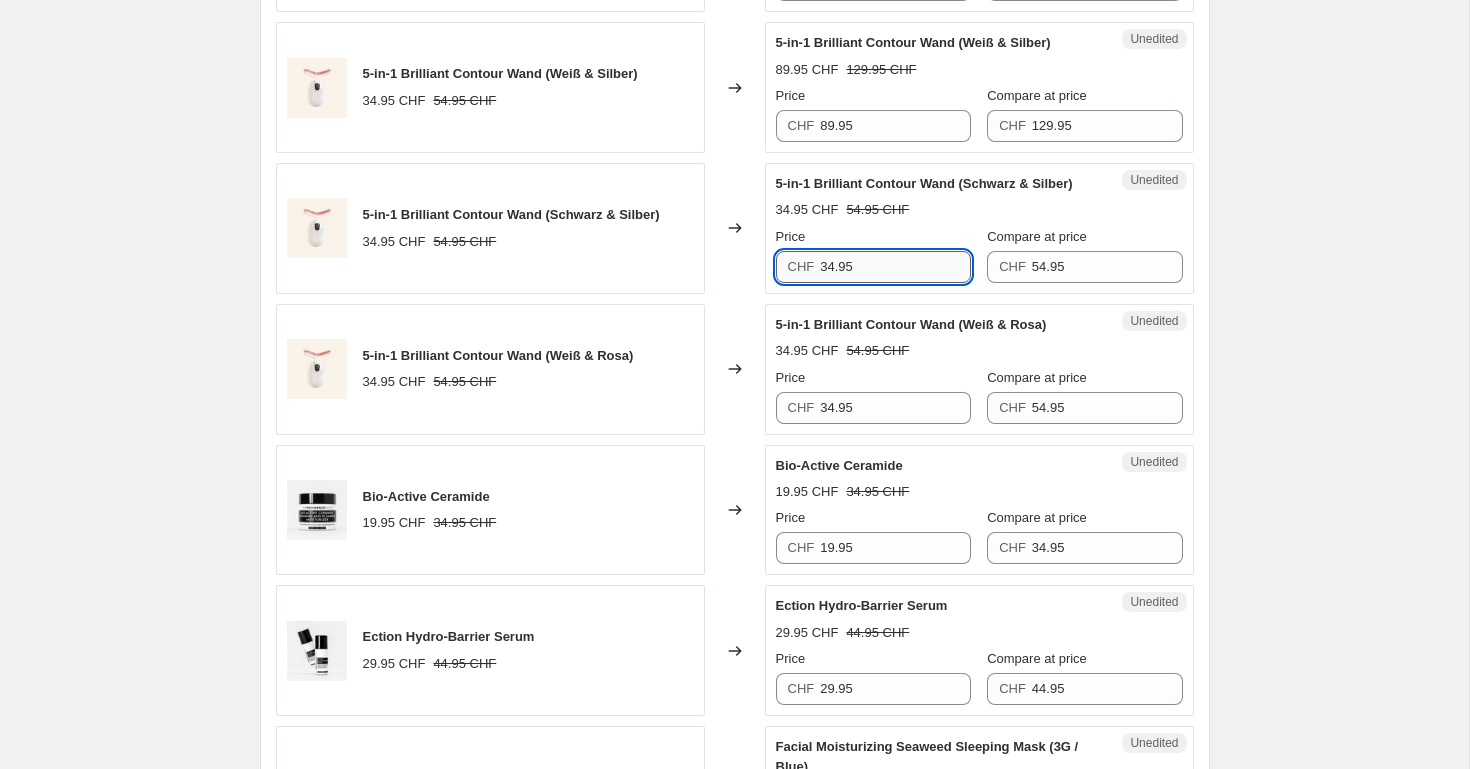 click on "34.95" at bounding box center (895, 267) 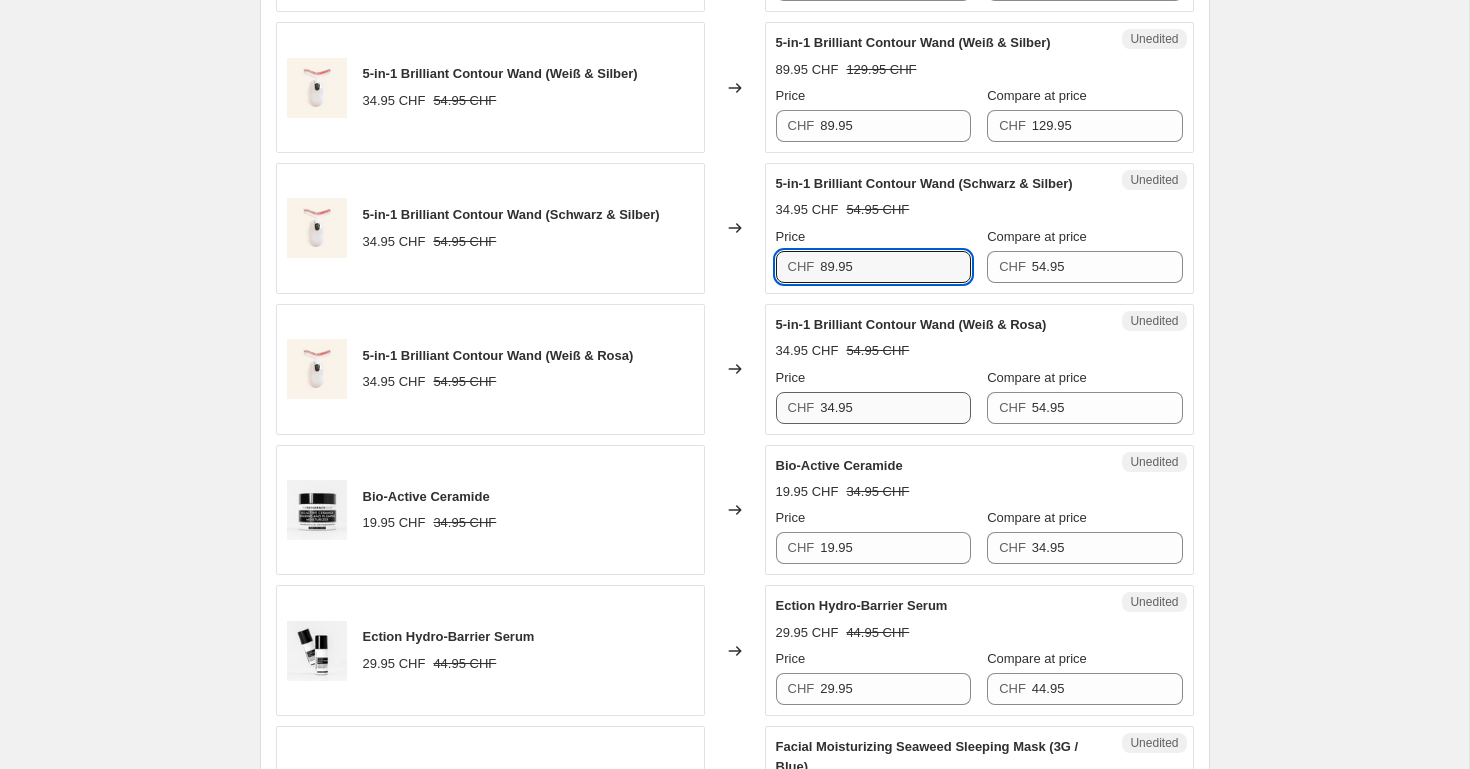 type on "89.95" 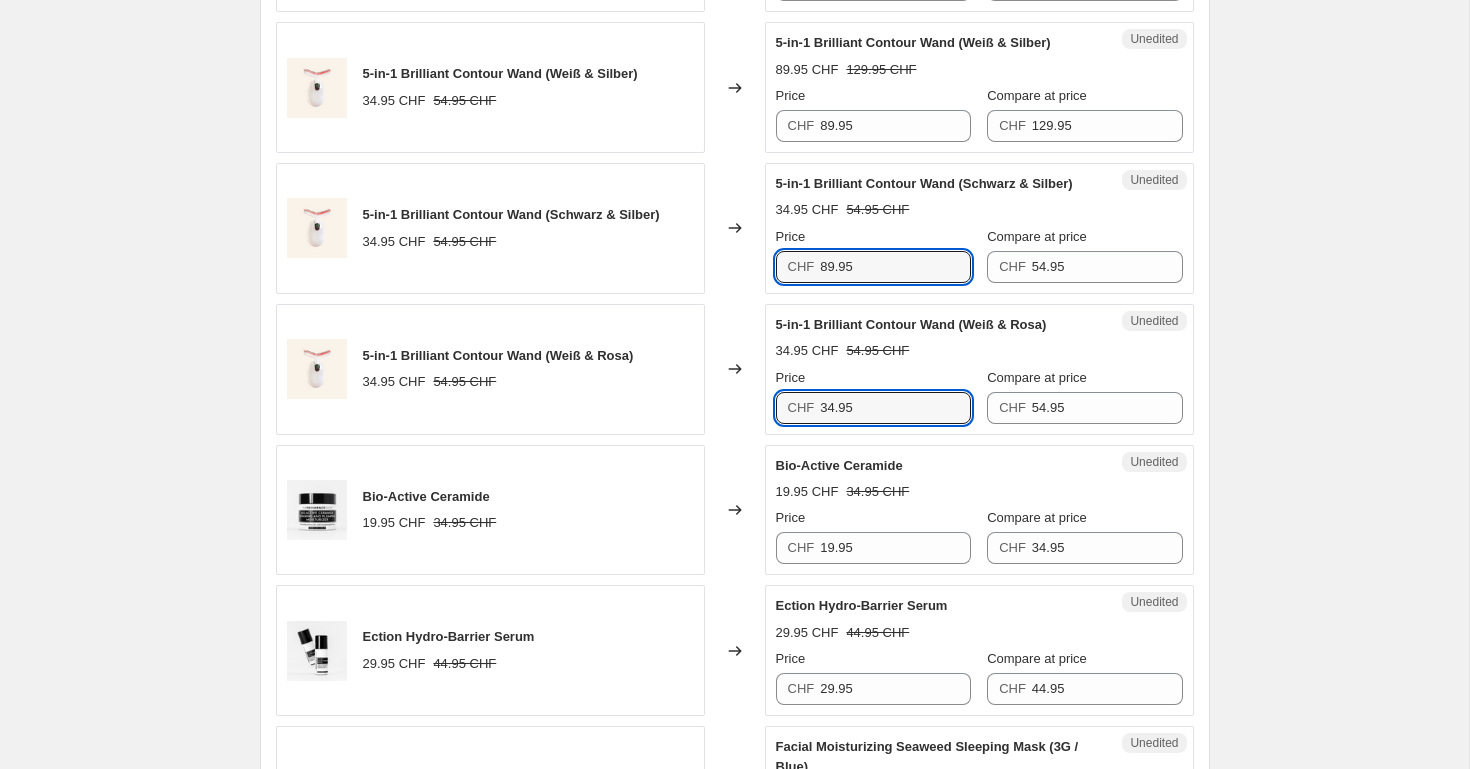 click on "5-in-1 Brilliant Contour Wand (Weiß & Rosa) 34.95 CHF 54.95 CHF Price CHF 34.95 Compare at price CHF 54.95" at bounding box center (979, 369) 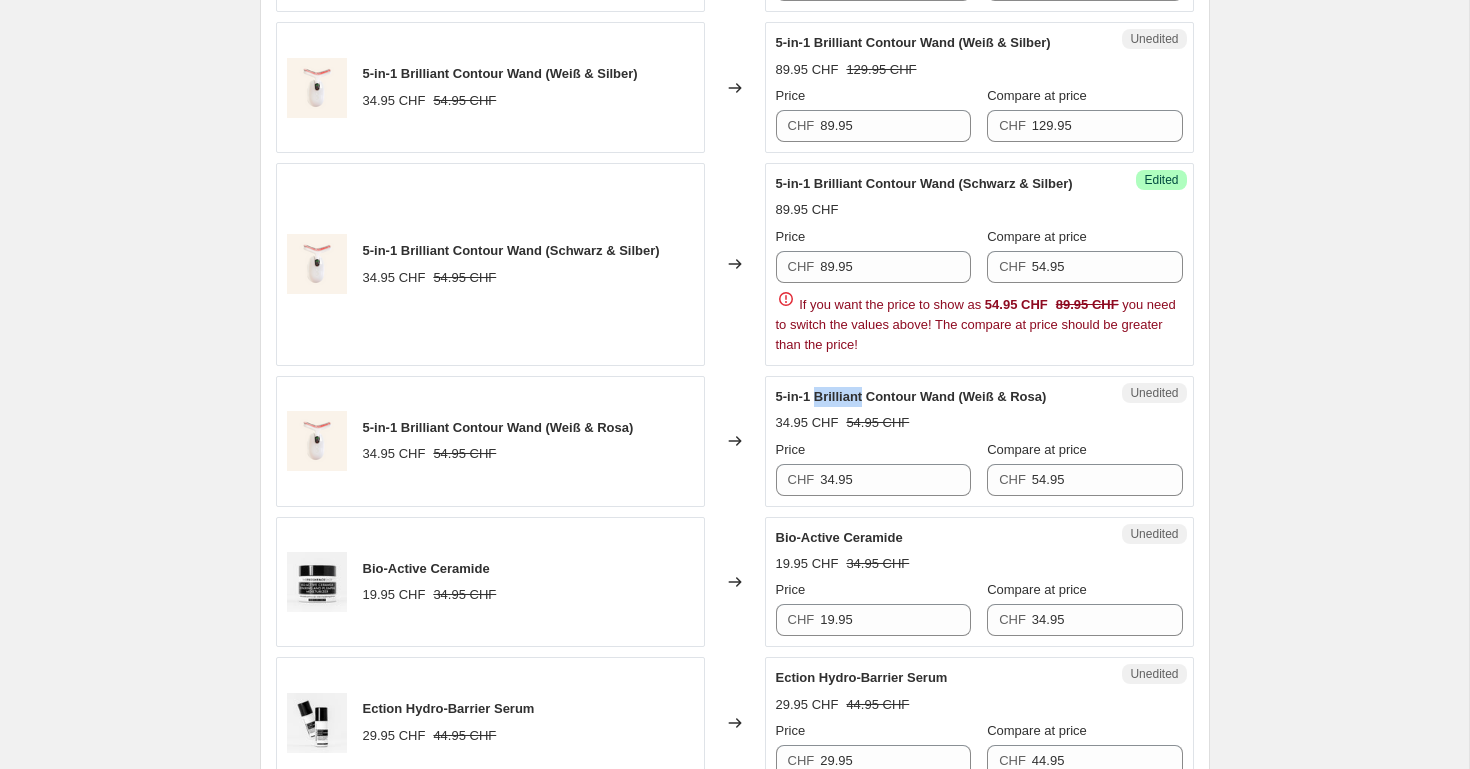 click on "5-in-1 Brilliant Contour Wand (Weiß & Rosa)" at bounding box center [911, 396] 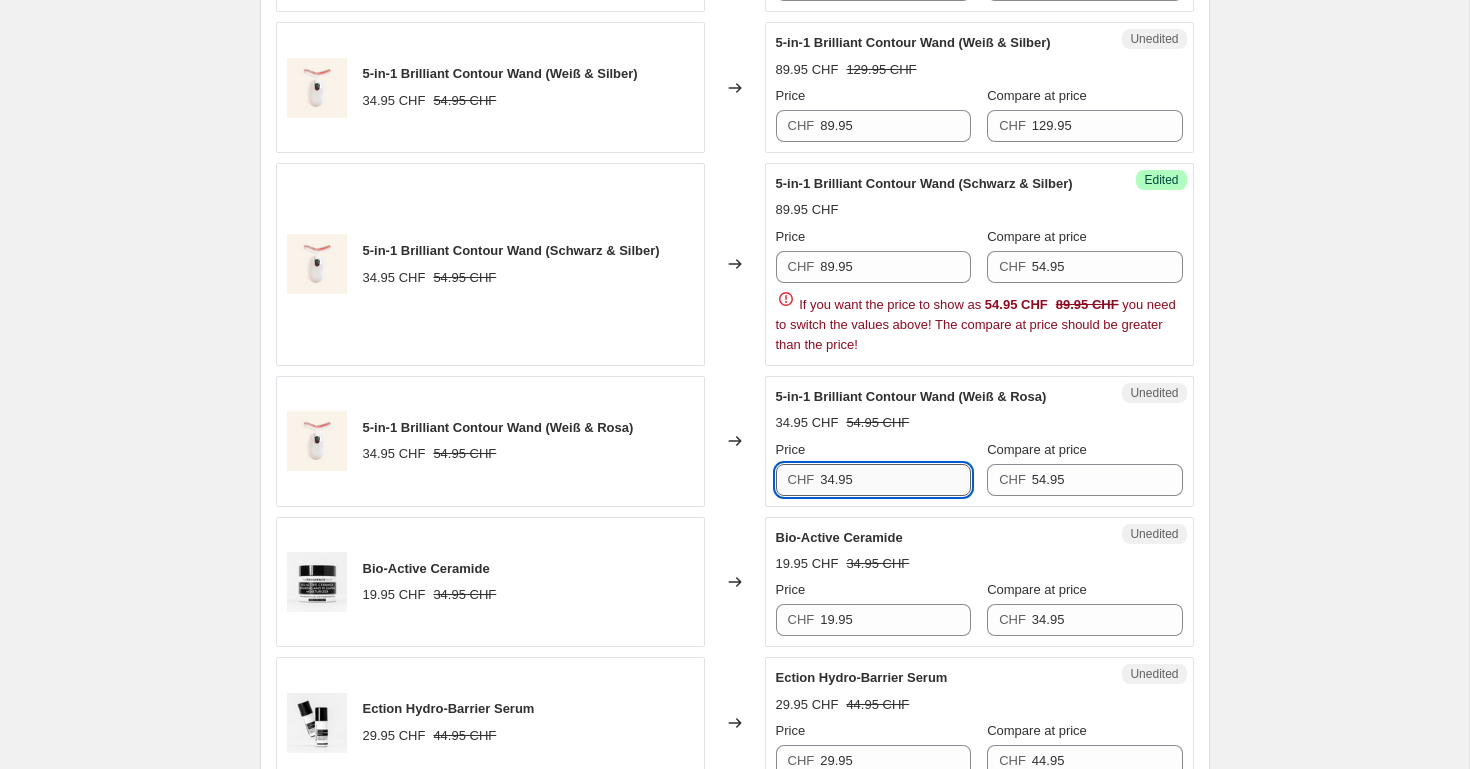 click on "34.95" at bounding box center [895, 480] 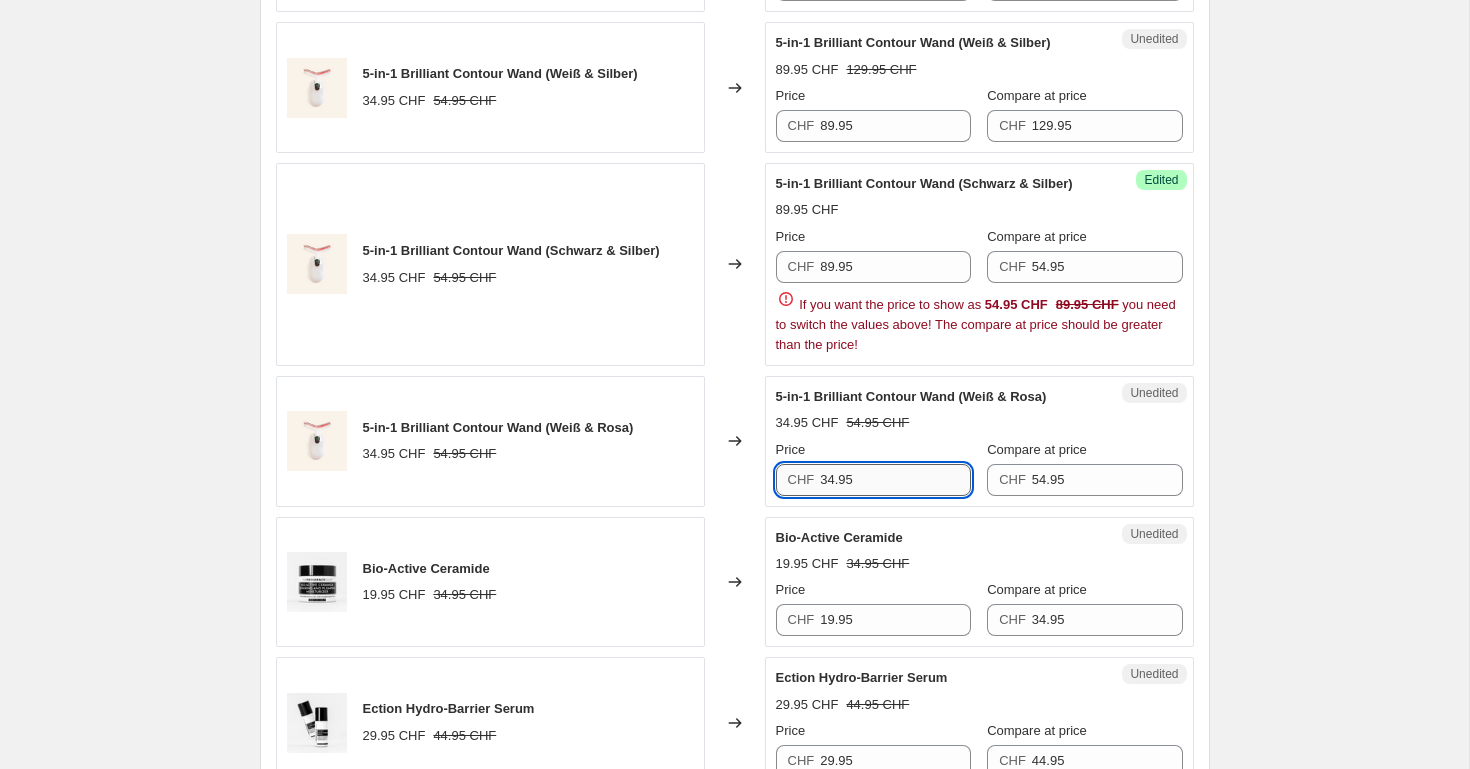 click on "34.95" at bounding box center (895, 480) 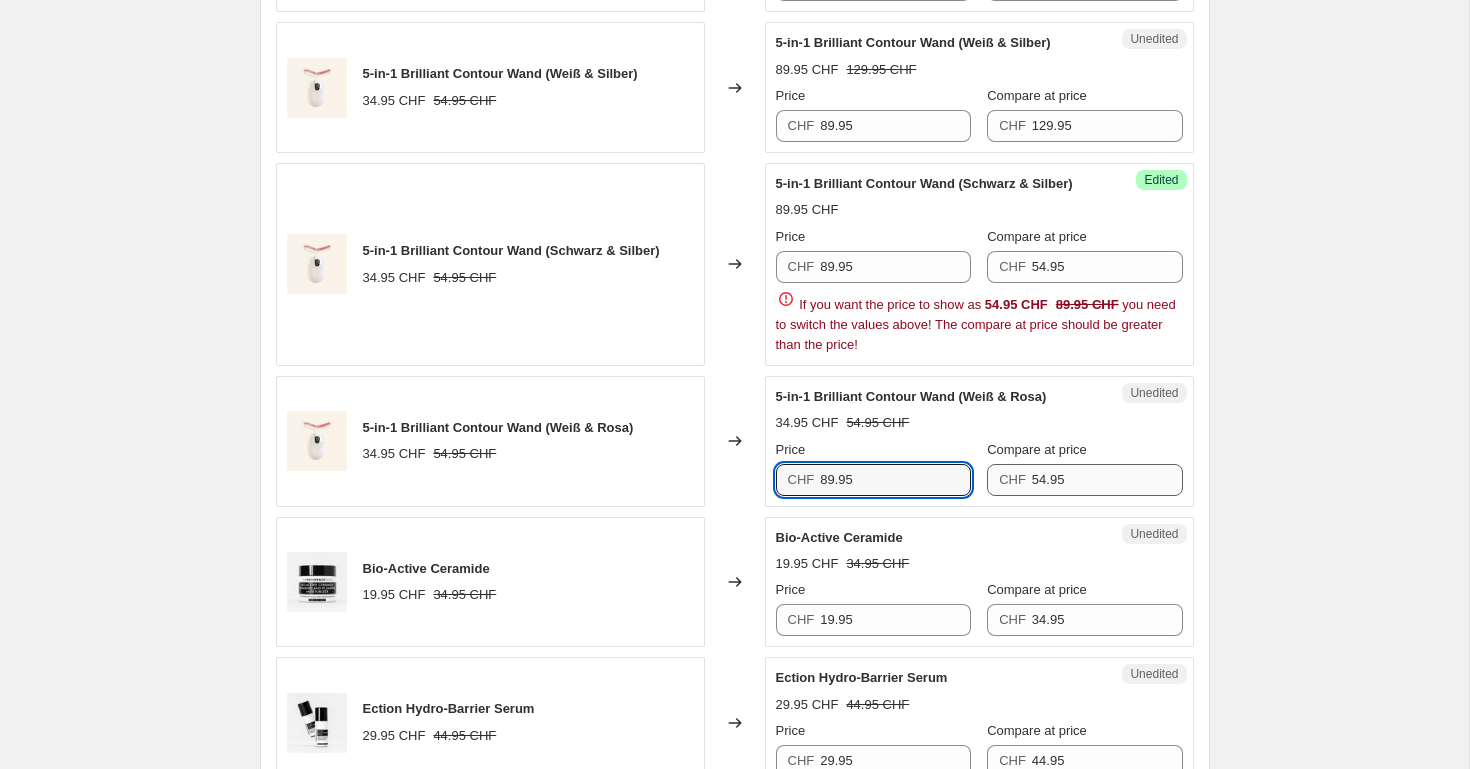 type on "89.95" 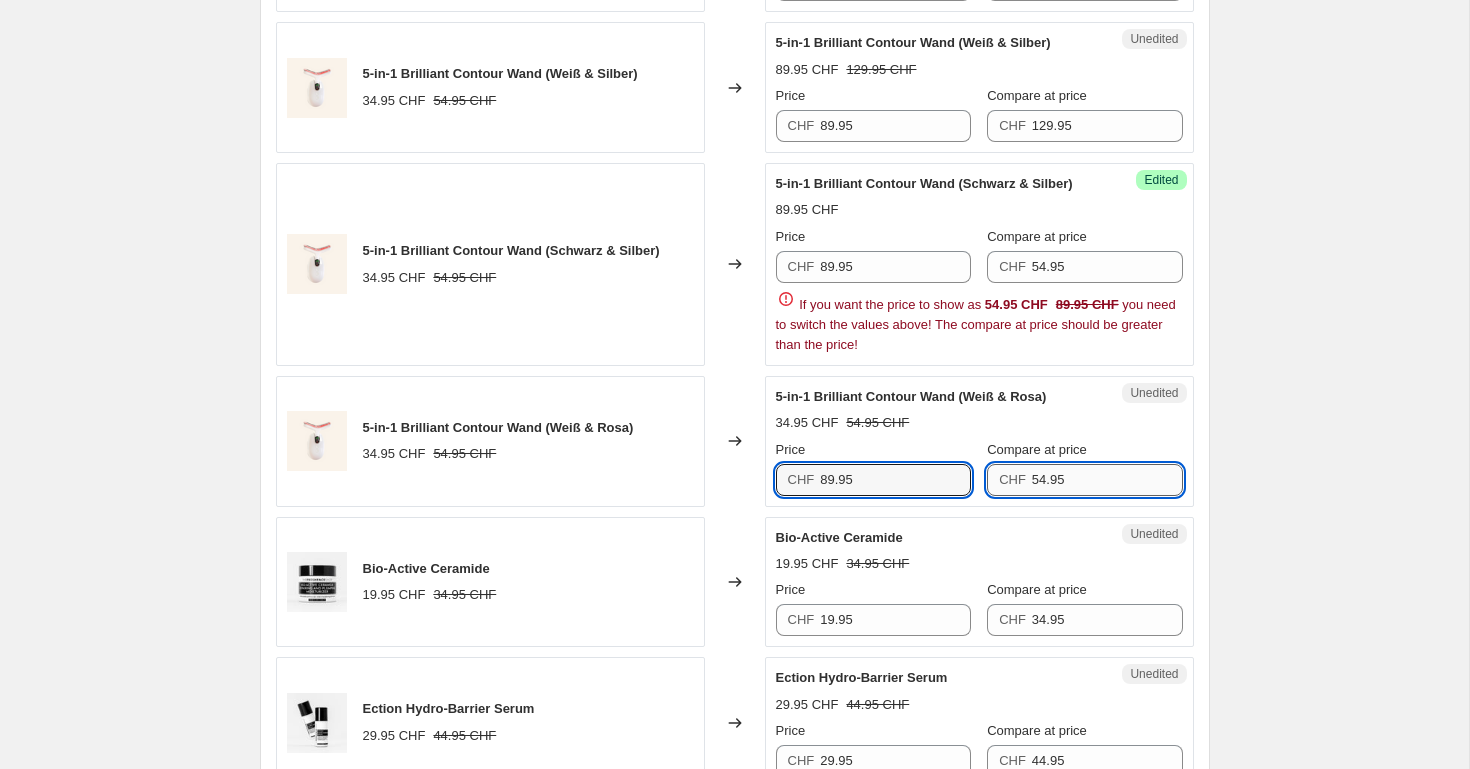 click on "54.95" at bounding box center [1107, 480] 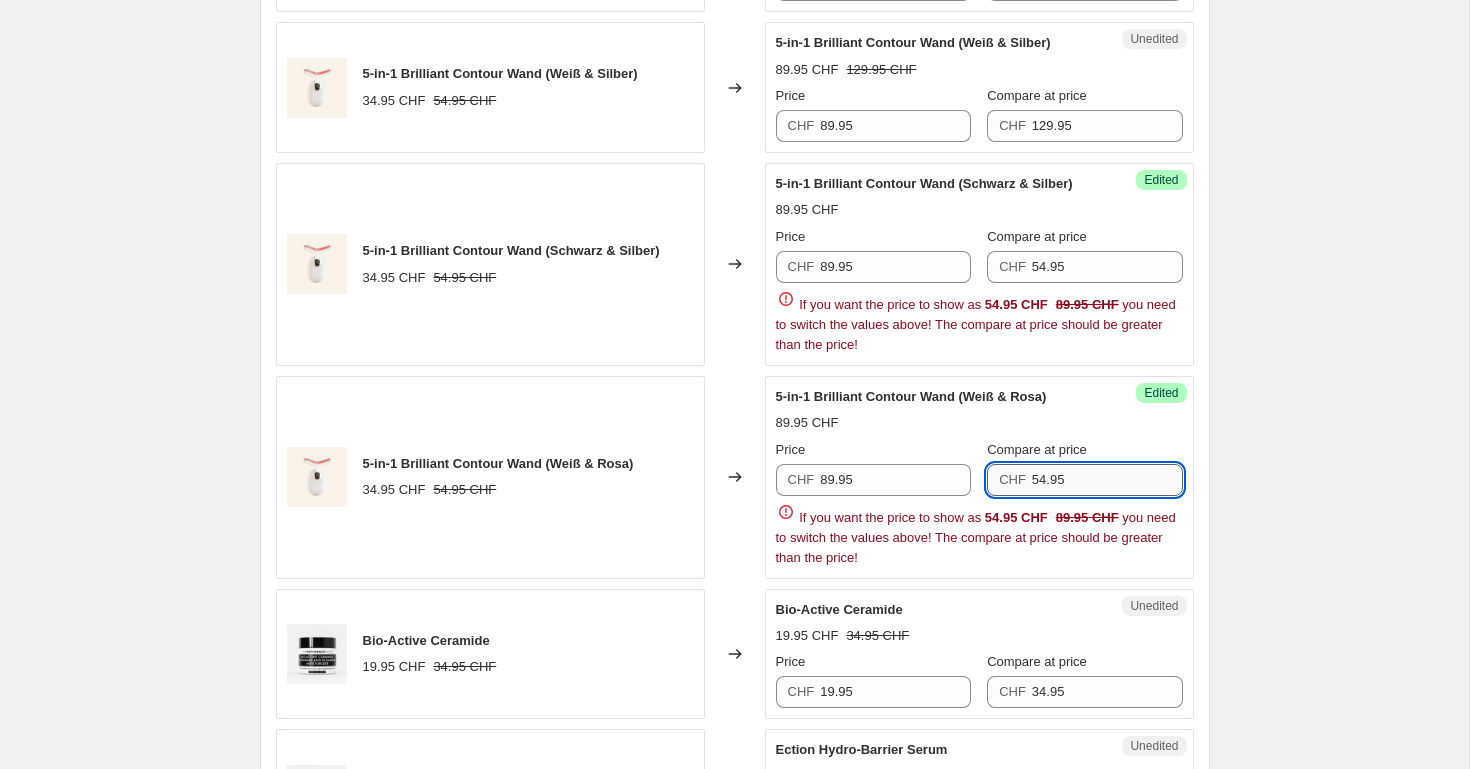 click on "54.95" at bounding box center (1107, 480) 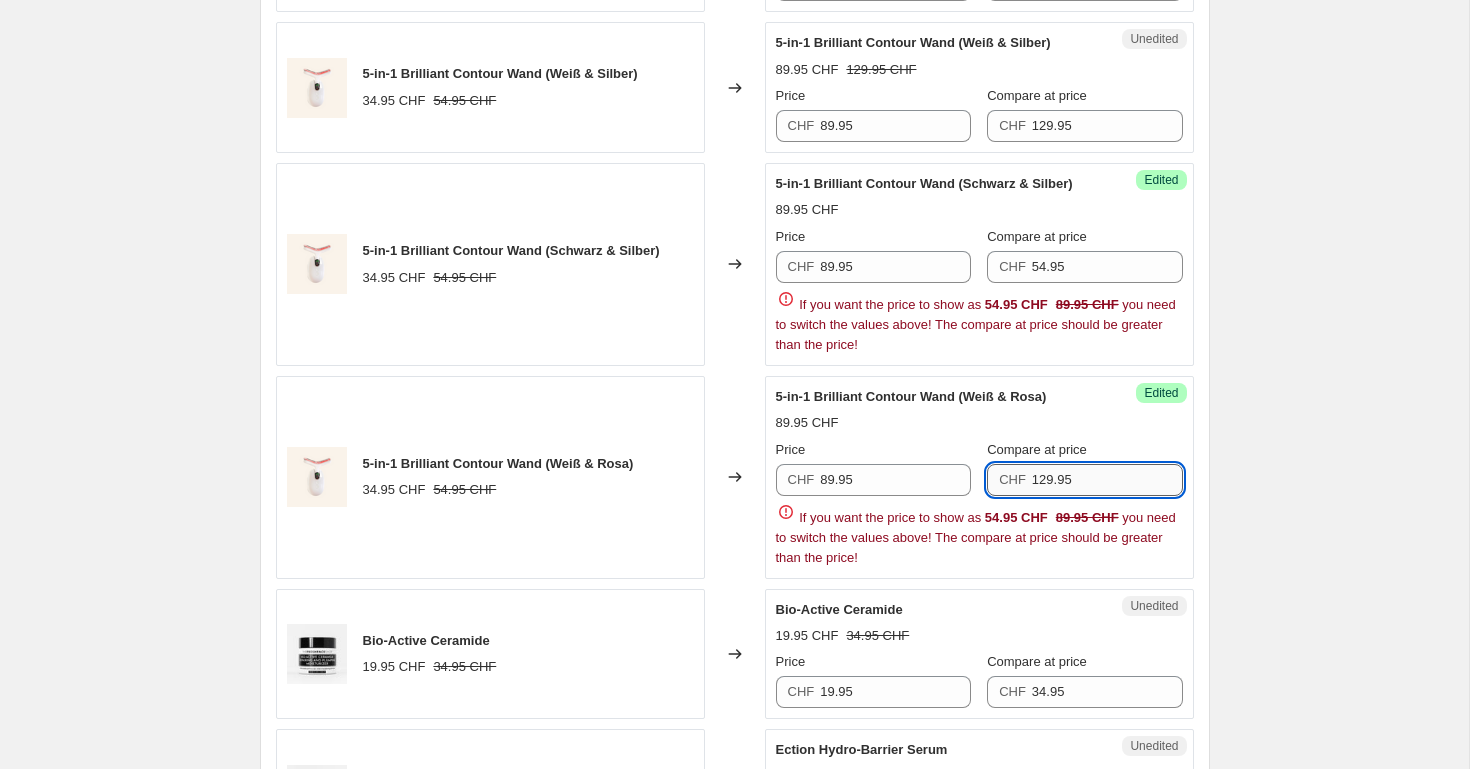 click on "129.95" at bounding box center [1107, 480] 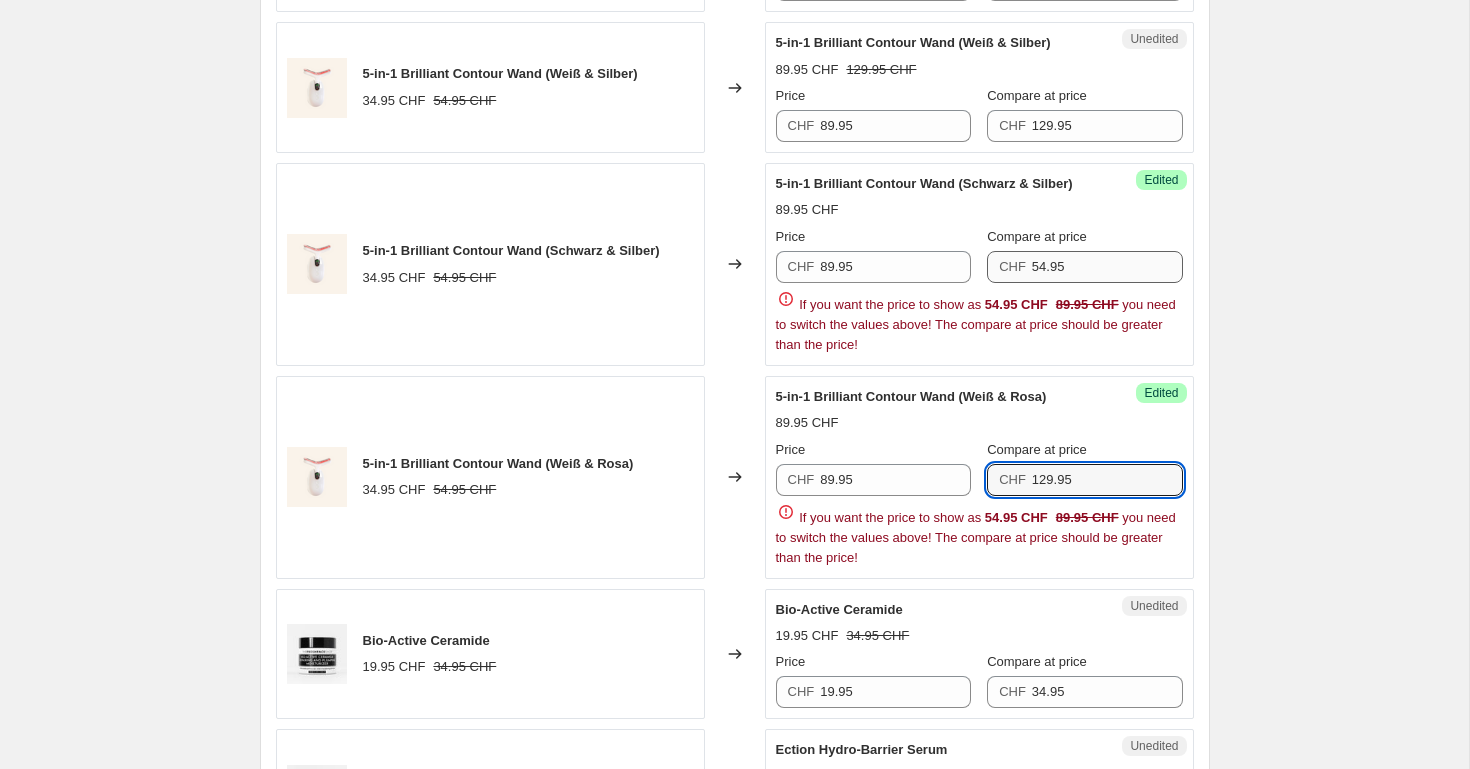 type on "129.95" 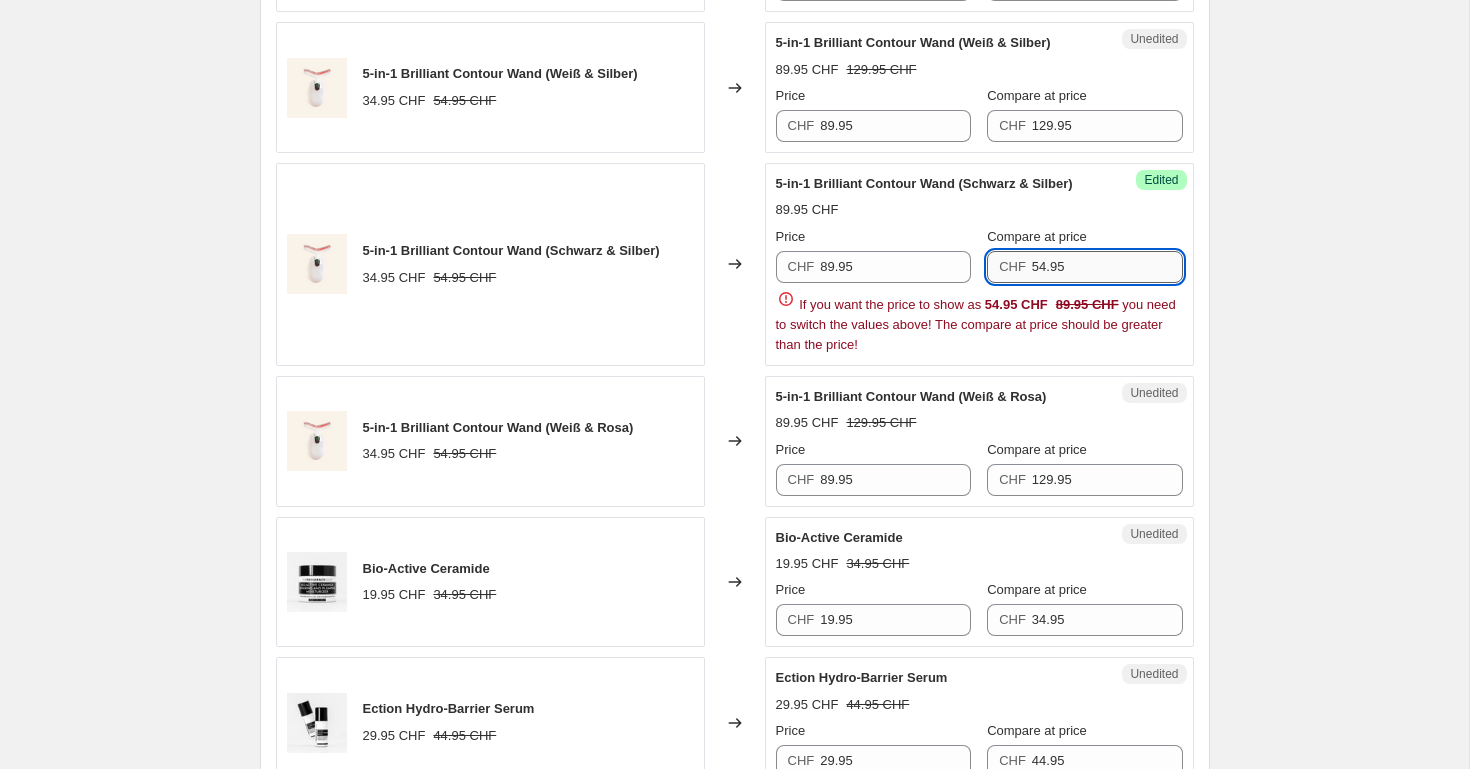click on "54.95" at bounding box center [1107, 267] 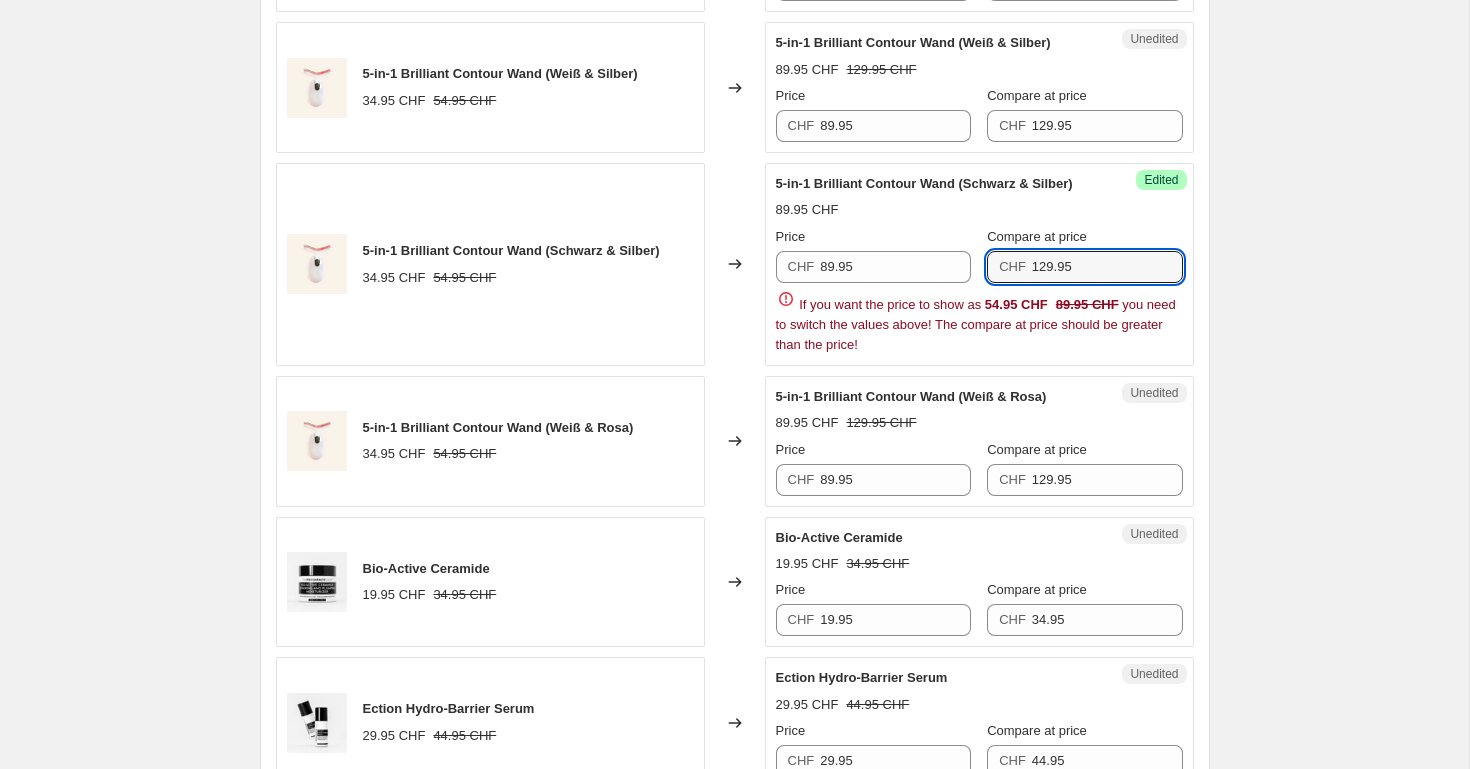 type on "129.95" 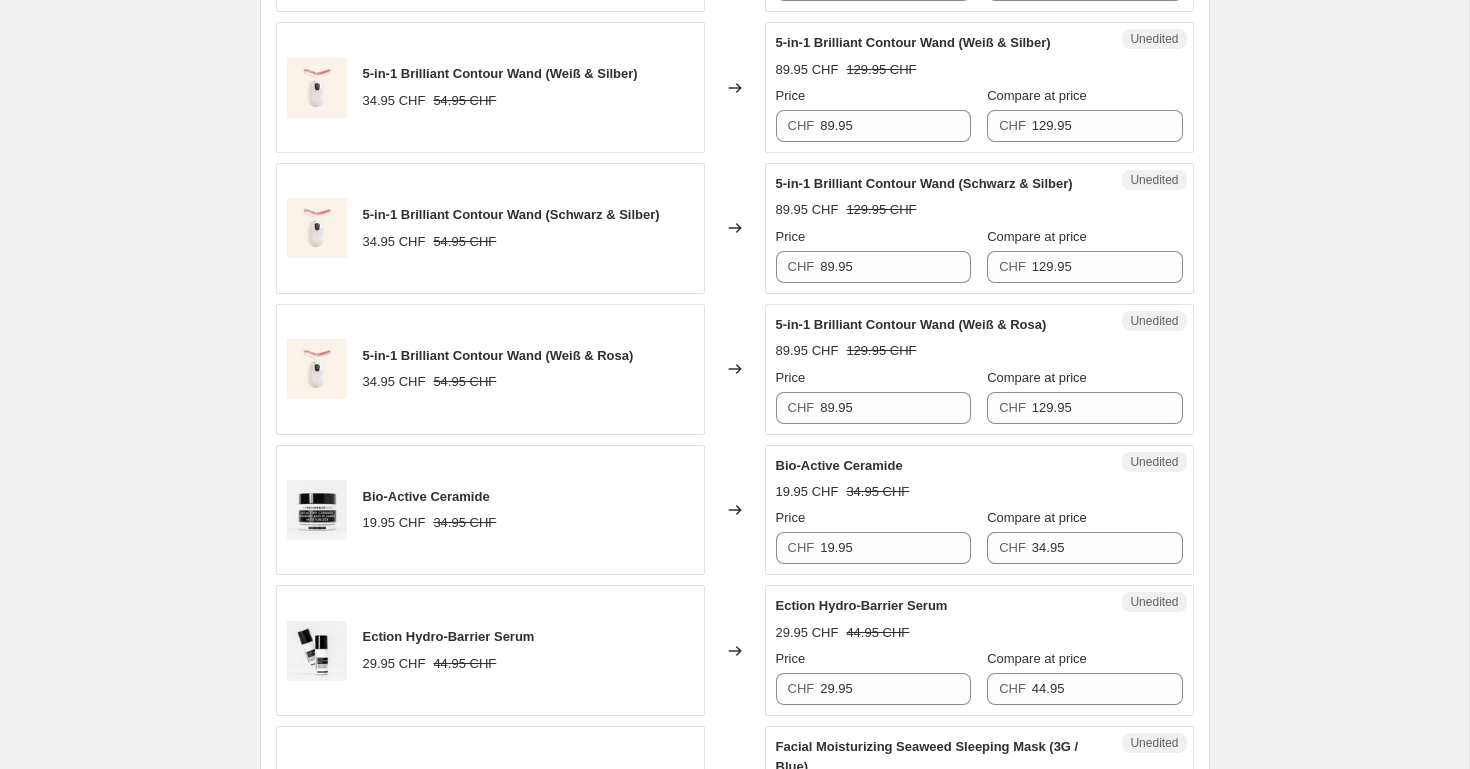 click on "Create new price change job. This page is ready Create new price change job Draft Step 1. Optionally give your price change job a title (eg "March 30% off sale on boots") 6 Aug 2025, 11:24:18 Price change job This title is just for internal use, customers won't see it Step 2. Select how the prices should change Use bulk price change rules Set product prices individually Use CSV upload Select tags to add while price change is active Select tags to remove while price change is active Step 3. Select which products should change in price Select all products, use filters, or select products variants individually All products Filter by product, collection, tag, vendor, product type, variant title, or inventory Select product variants individually PRICE CHANGE PREVIEW 38 product variants selected. 3 product prices edited: Celyn™ 24.95 CHF 49.90 CHF Changed to Unedited Celyn™ 24.95 CHF 49.90 CHF Price CHF 24.95 Compare at price CHF 49.9 5-in-1 Brilliant Contour Wand (Weiß & Silber) 34.95 CHF 54.95 CHF Changed to" at bounding box center (734, 1326) 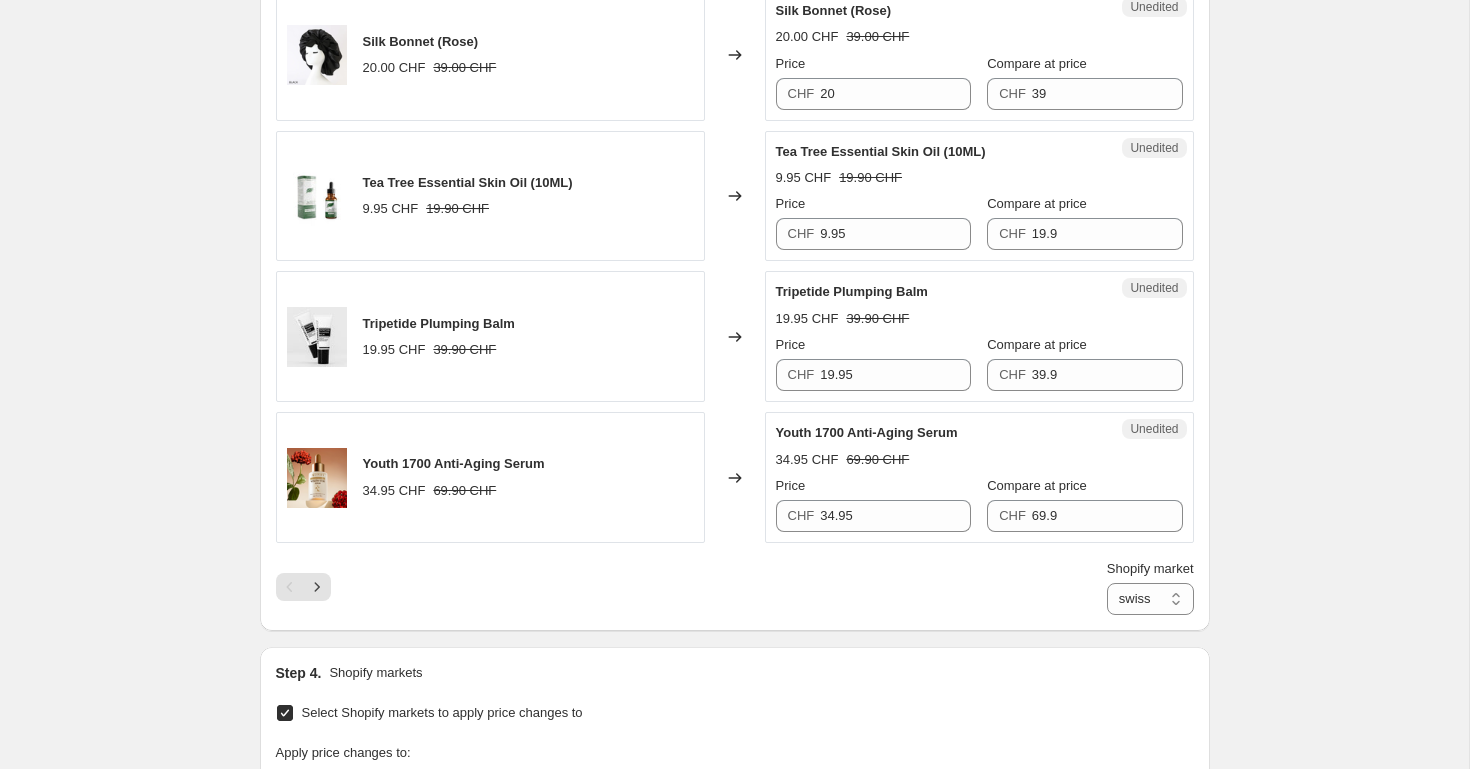 scroll, scrollTop: 3468, scrollLeft: 0, axis: vertical 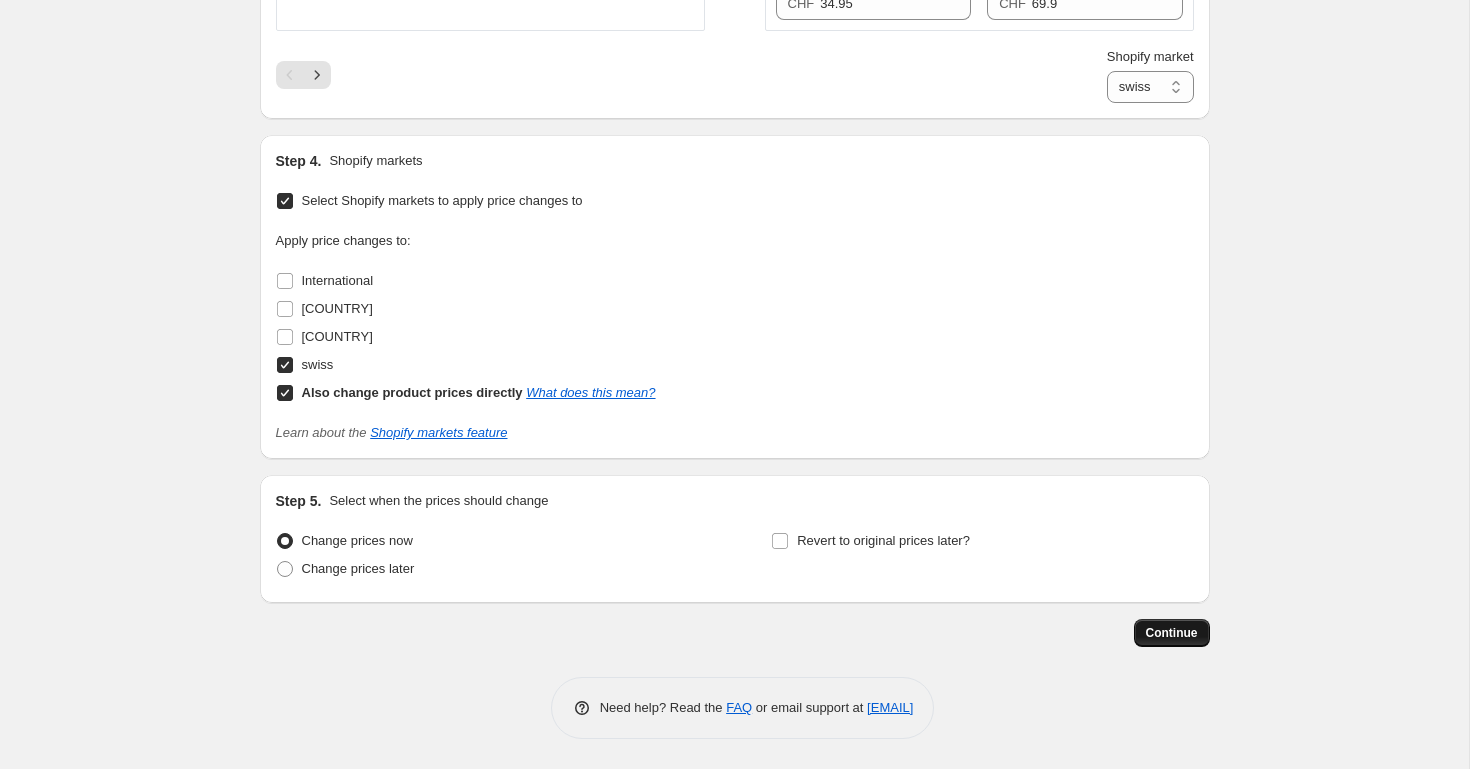 click on "Continue" at bounding box center [1172, 633] 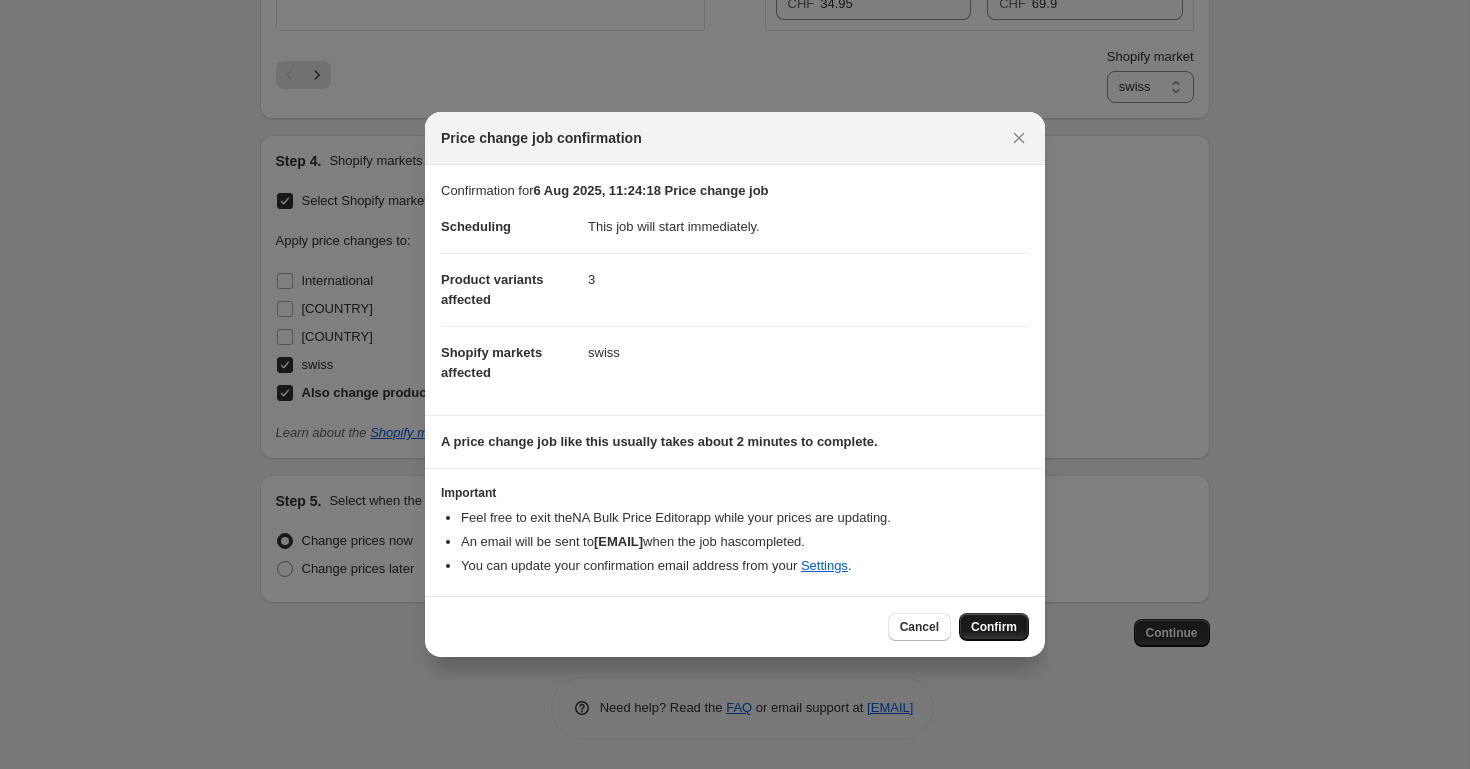 click on "Confirm" at bounding box center (994, 627) 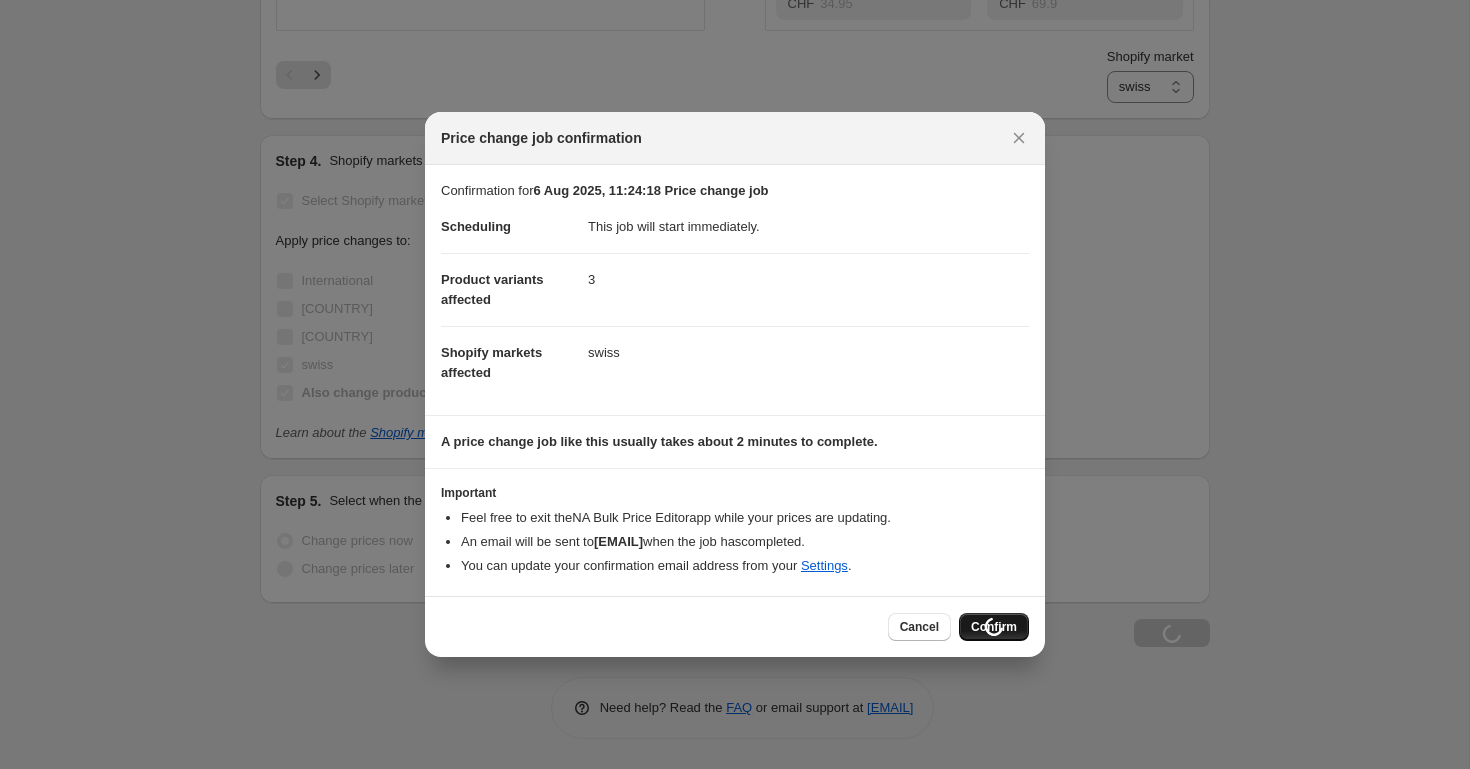 scroll, scrollTop: 3536, scrollLeft: 0, axis: vertical 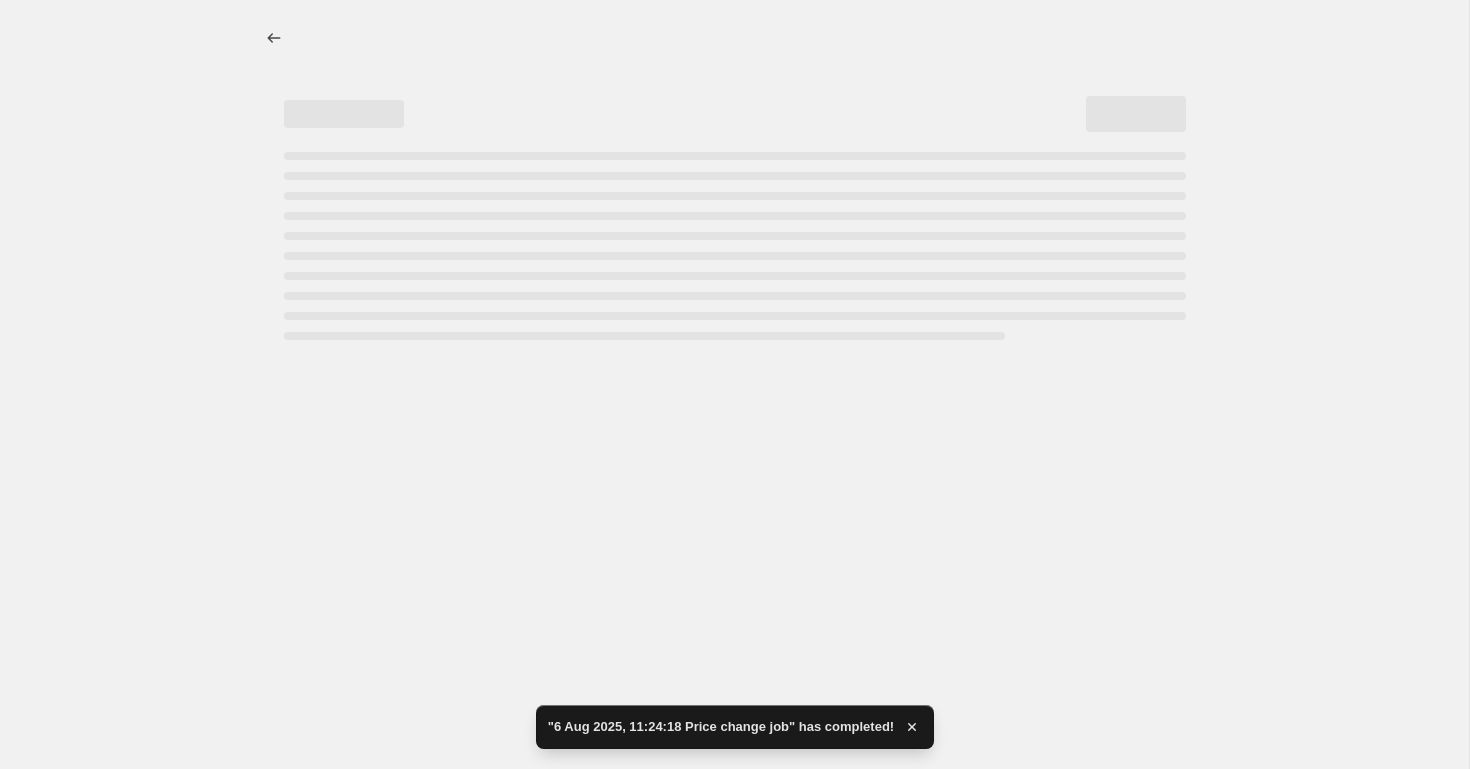 select on "[PHONE]" 